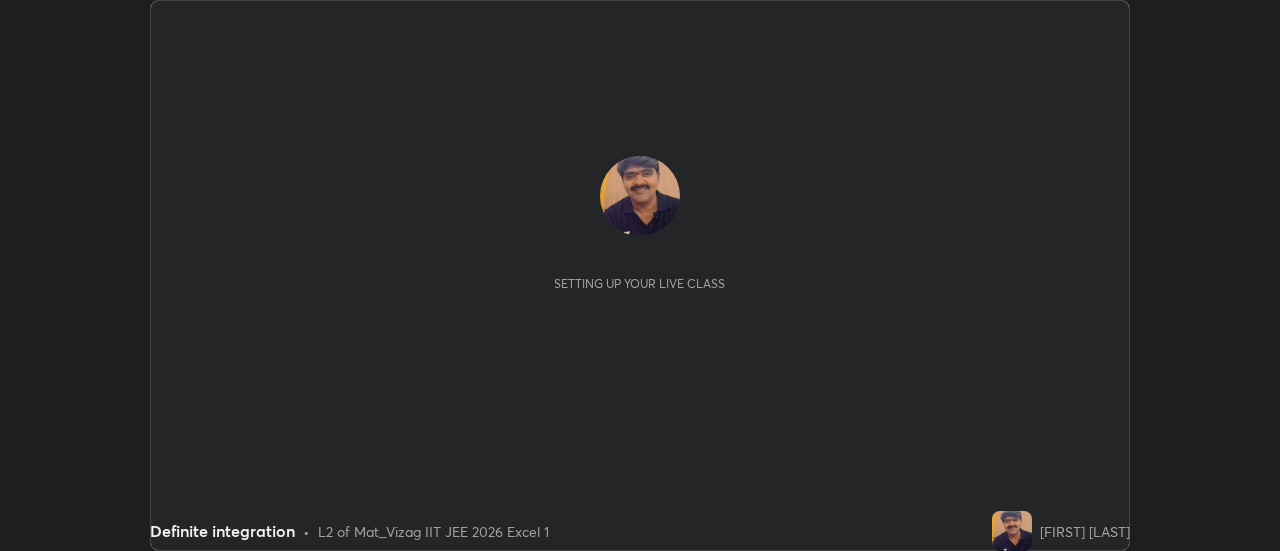 scroll, scrollTop: 0, scrollLeft: 0, axis: both 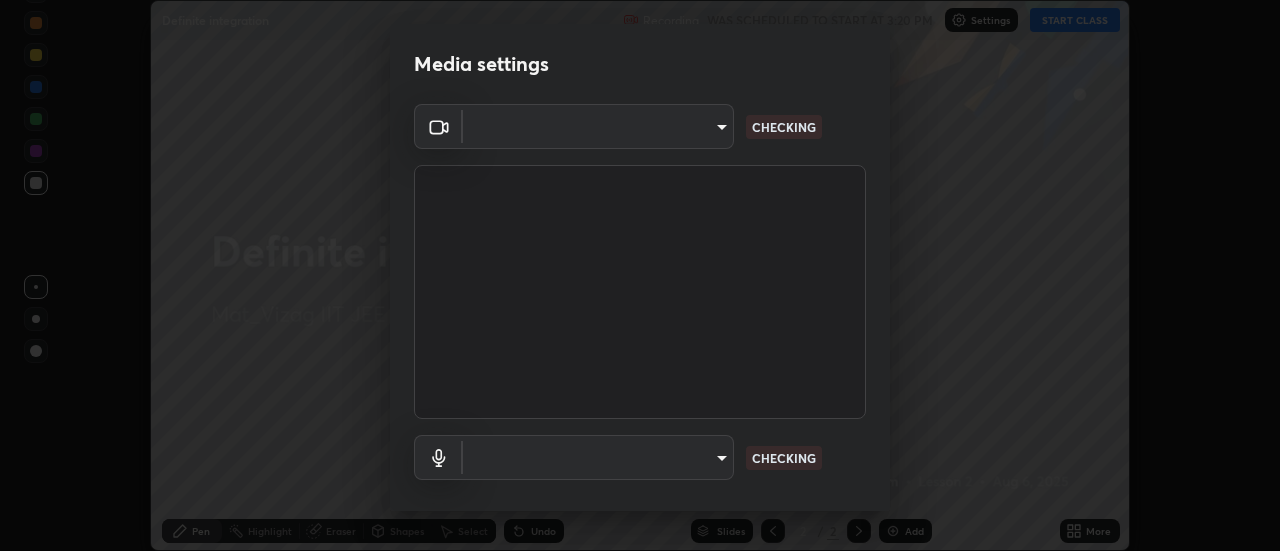 type on "ebf6c6488b735d5a44705984ed2dd2d6451cbc78617e13c2697a09295dc5aede" 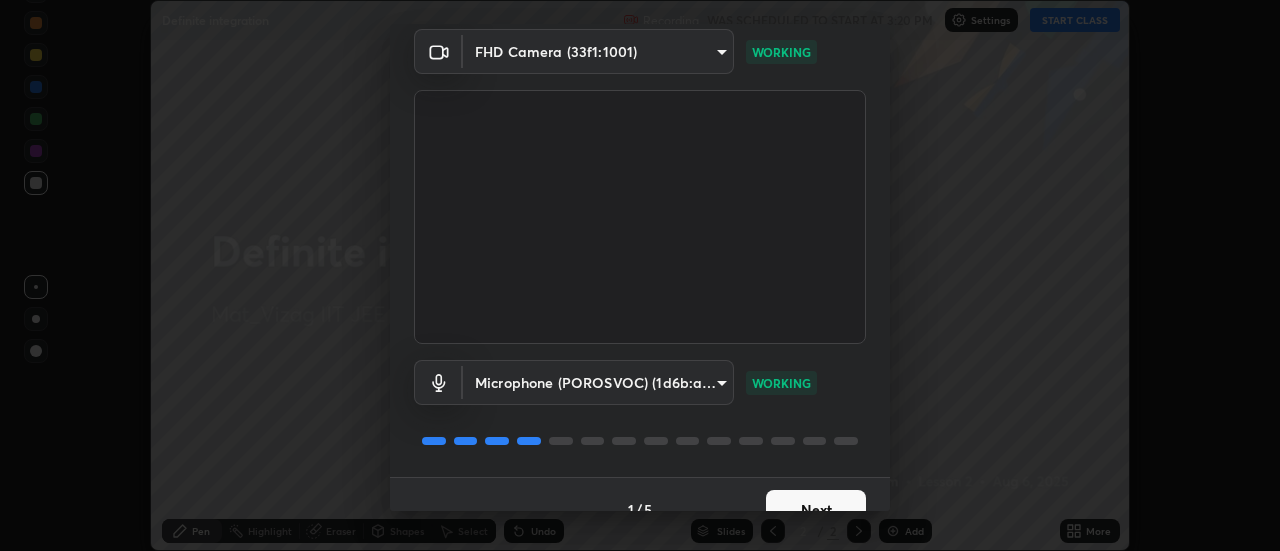 scroll, scrollTop: 105, scrollLeft: 0, axis: vertical 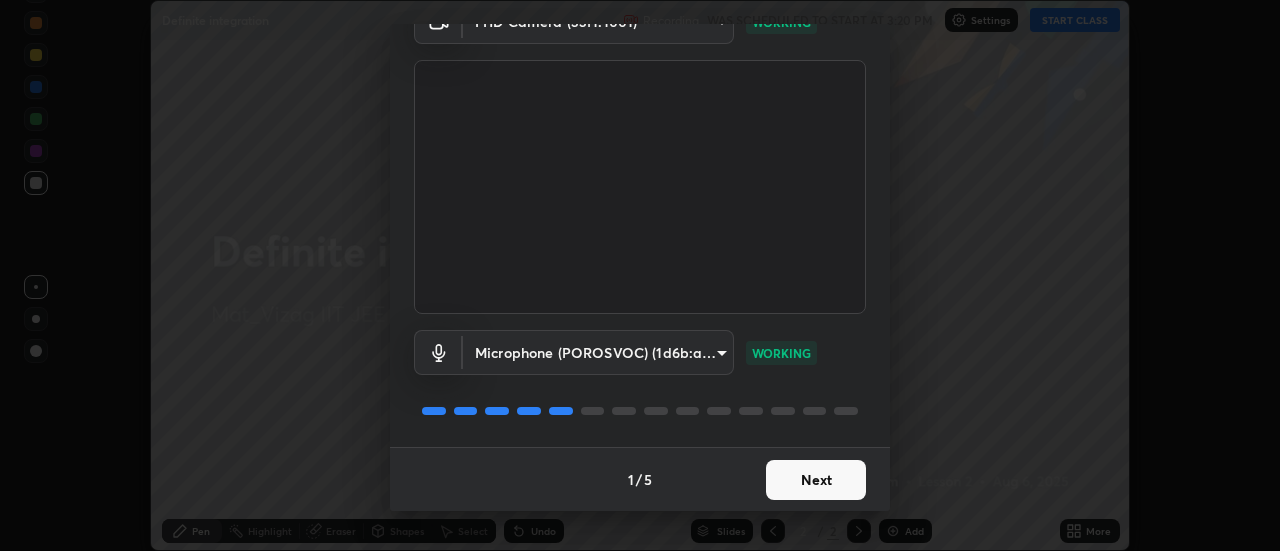 click on "Next" at bounding box center (816, 480) 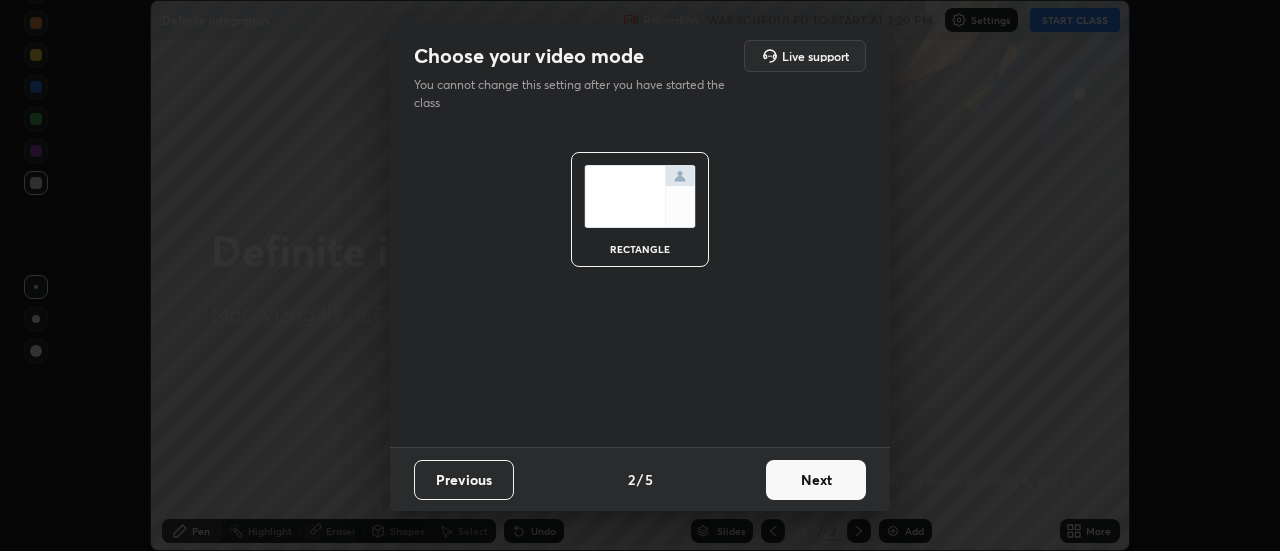 scroll, scrollTop: 0, scrollLeft: 0, axis: both 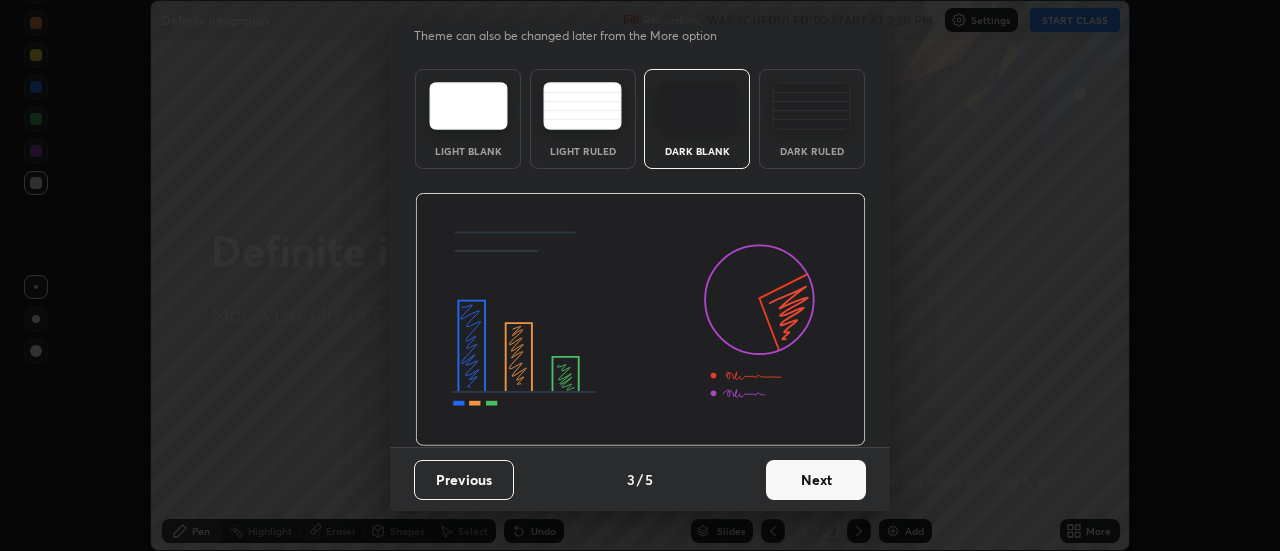 click on "Next" at bounding box center (816, 480) 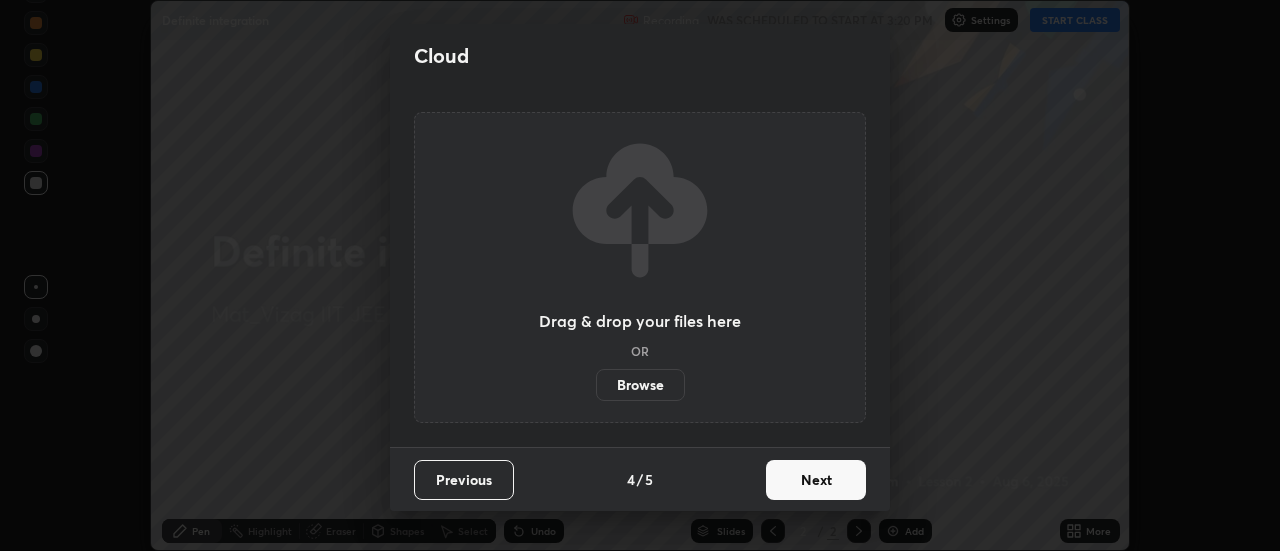 click on "Next" at bounding box center (816, 480) 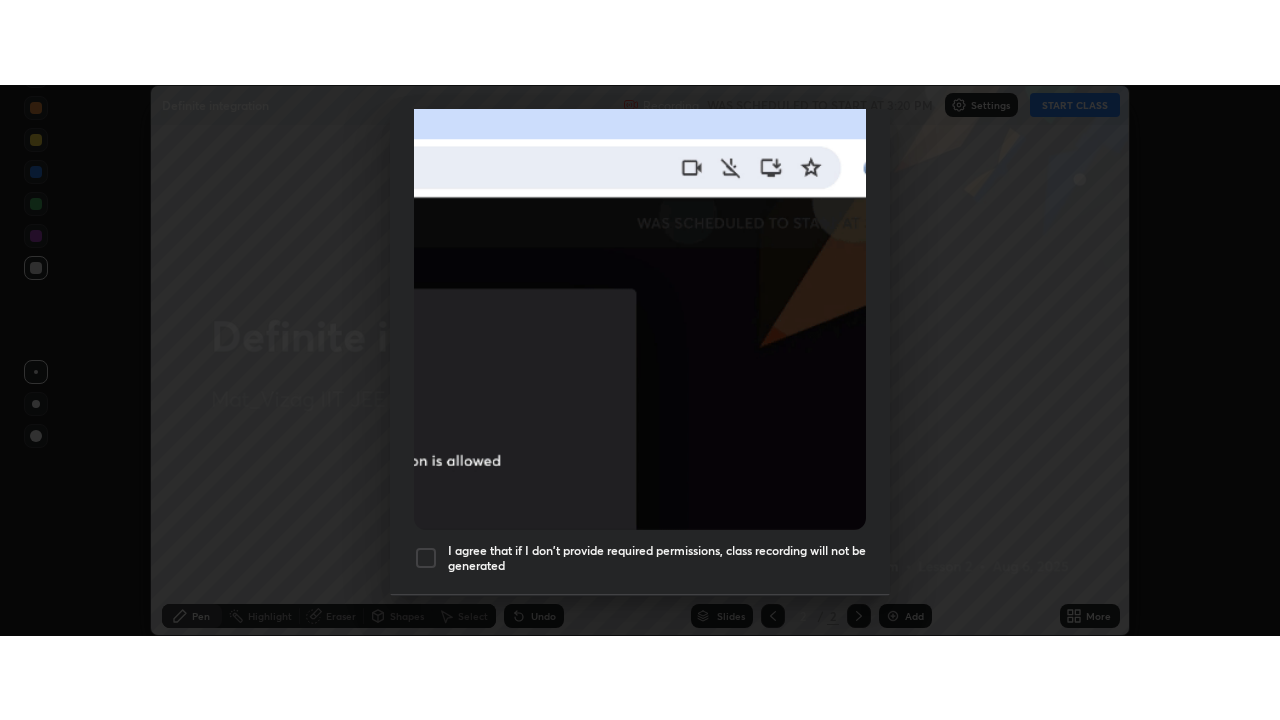 scroll, scrollTop: 513, scrollLeft: 0, axis: vertical 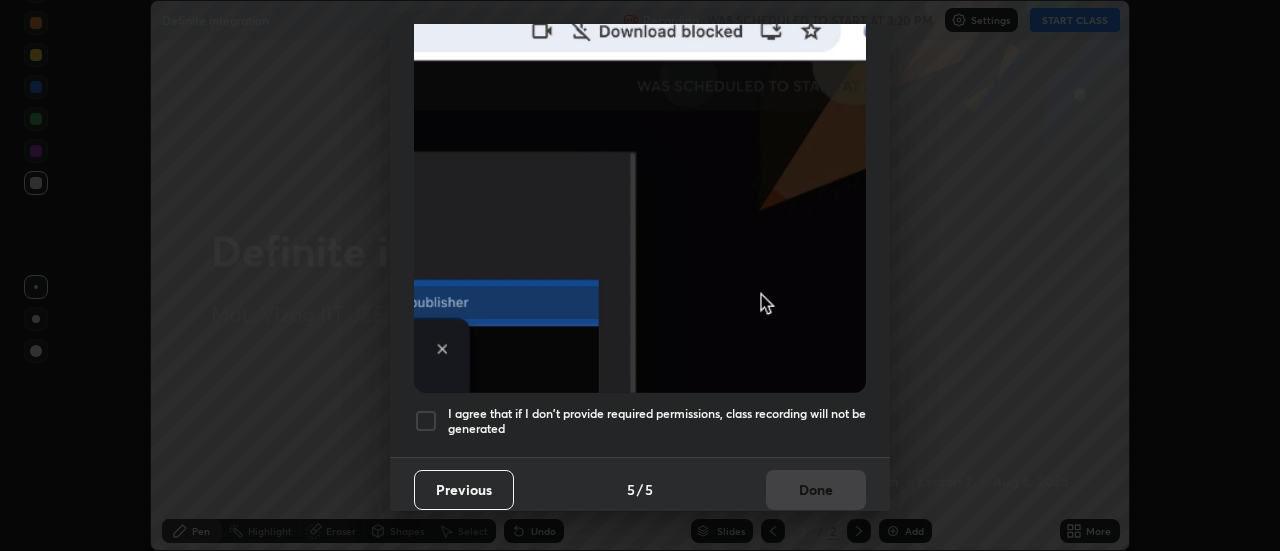 click at bounding box center (426, 421) 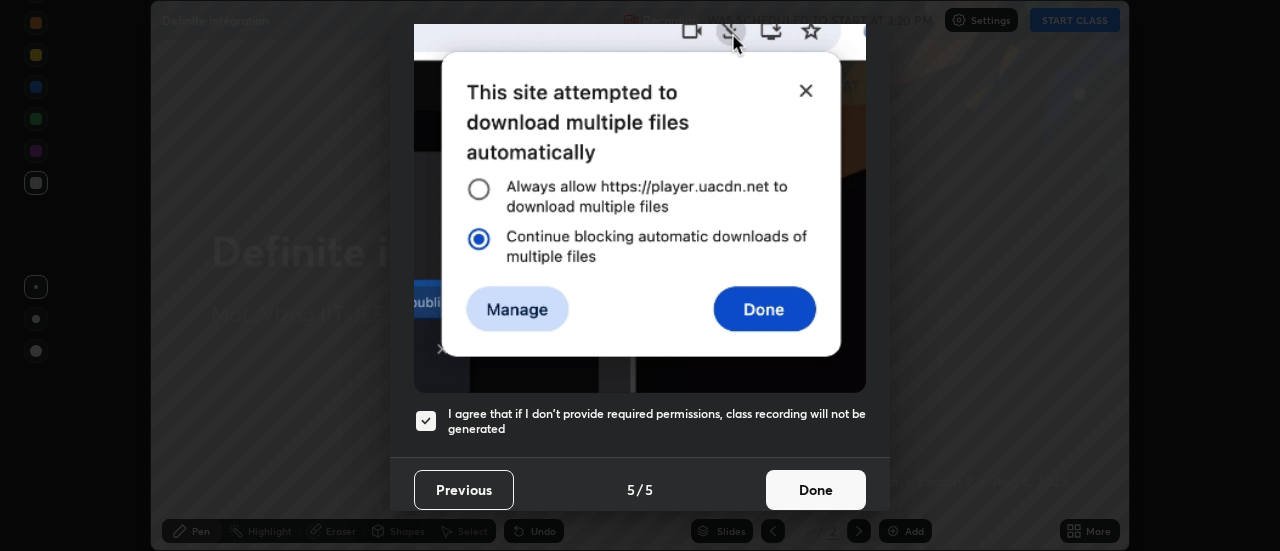click on "Done" at bounding box center (816, 490) 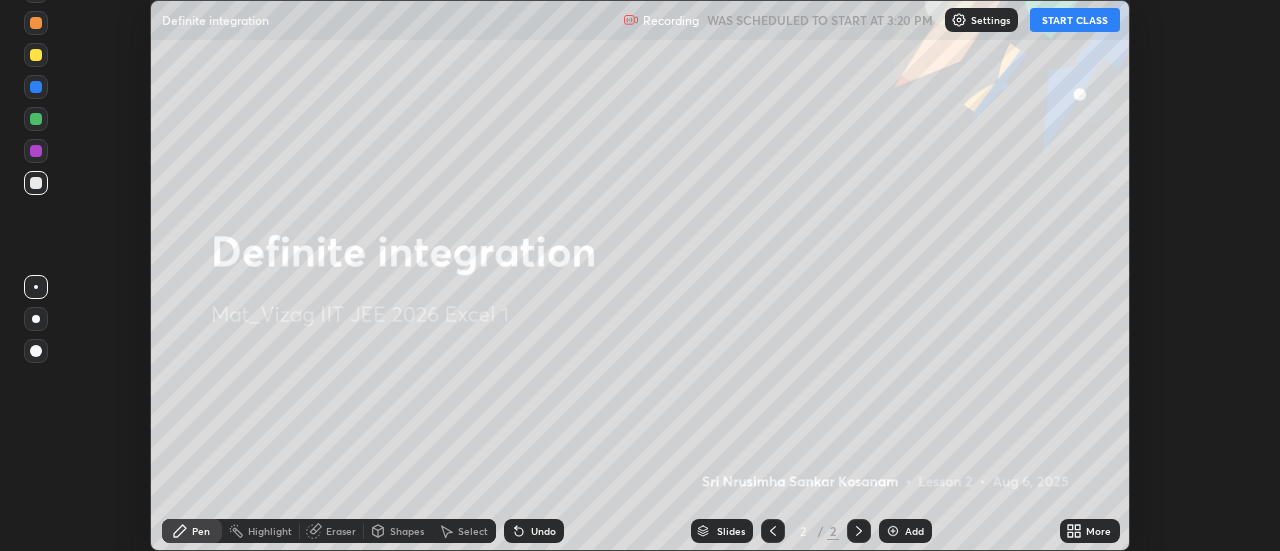 click on "More" at bounding box center (1090, 531) 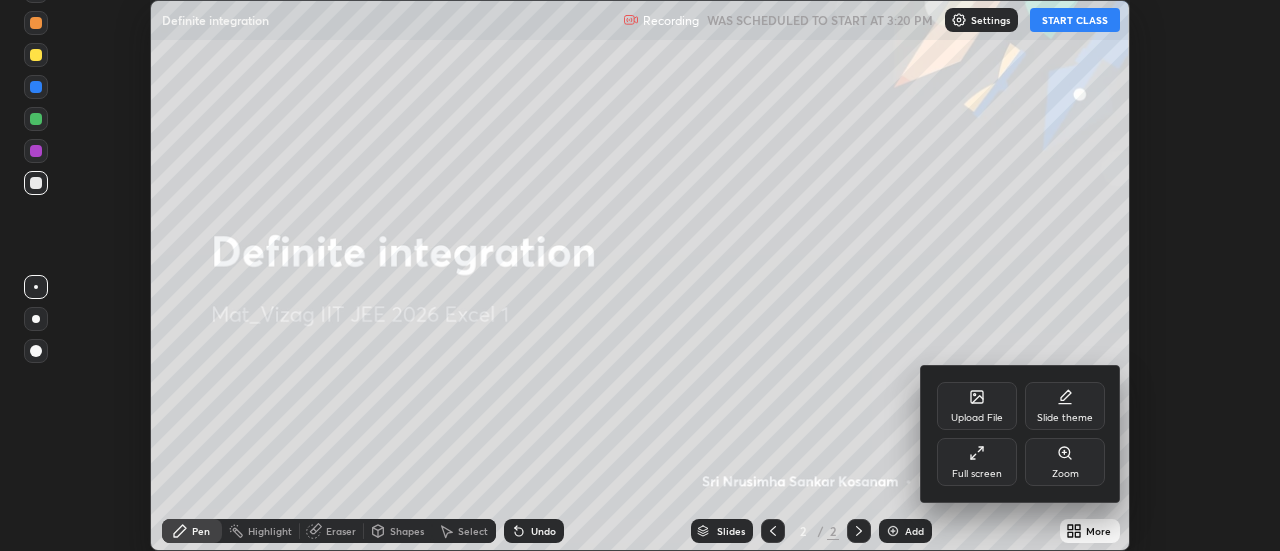 click at bounding box center (640, 275) 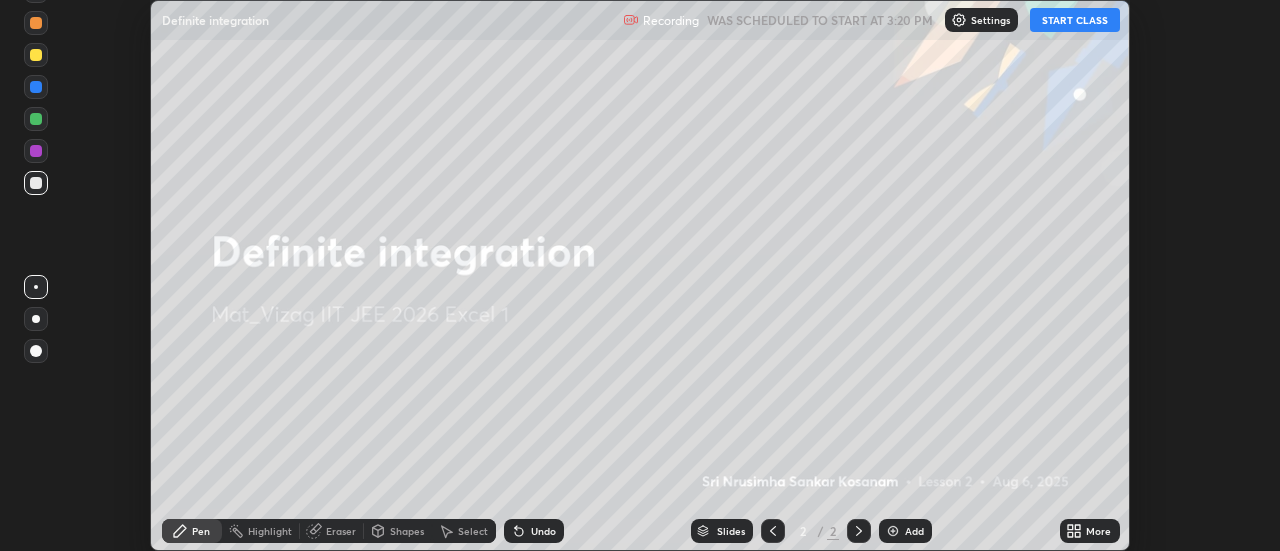 click on "START CLASS" at bounding box center (1075, 20) 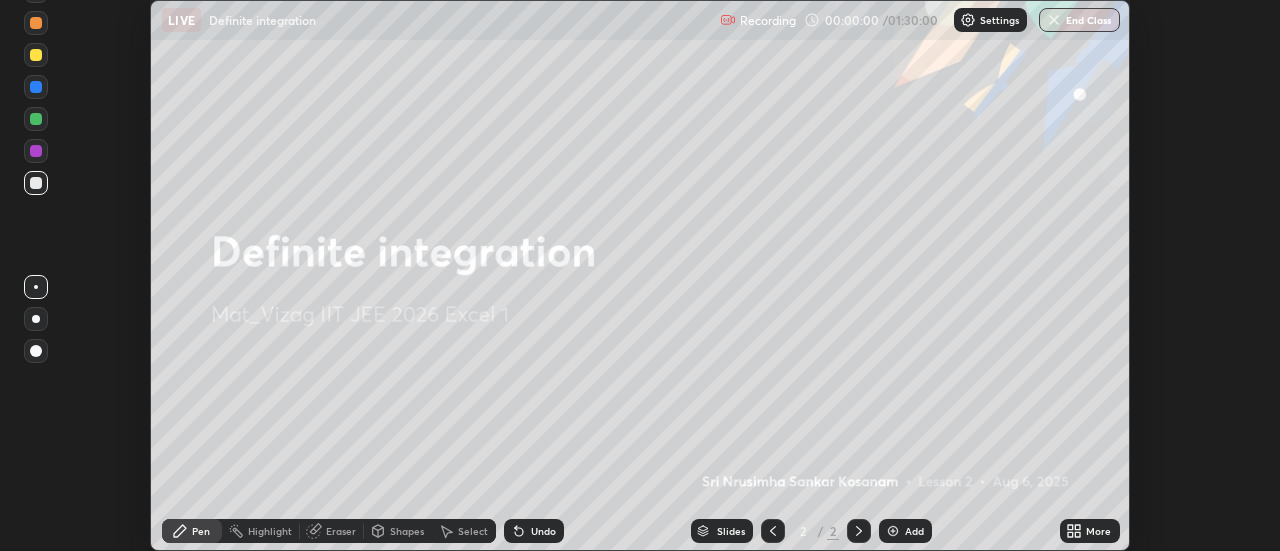 click 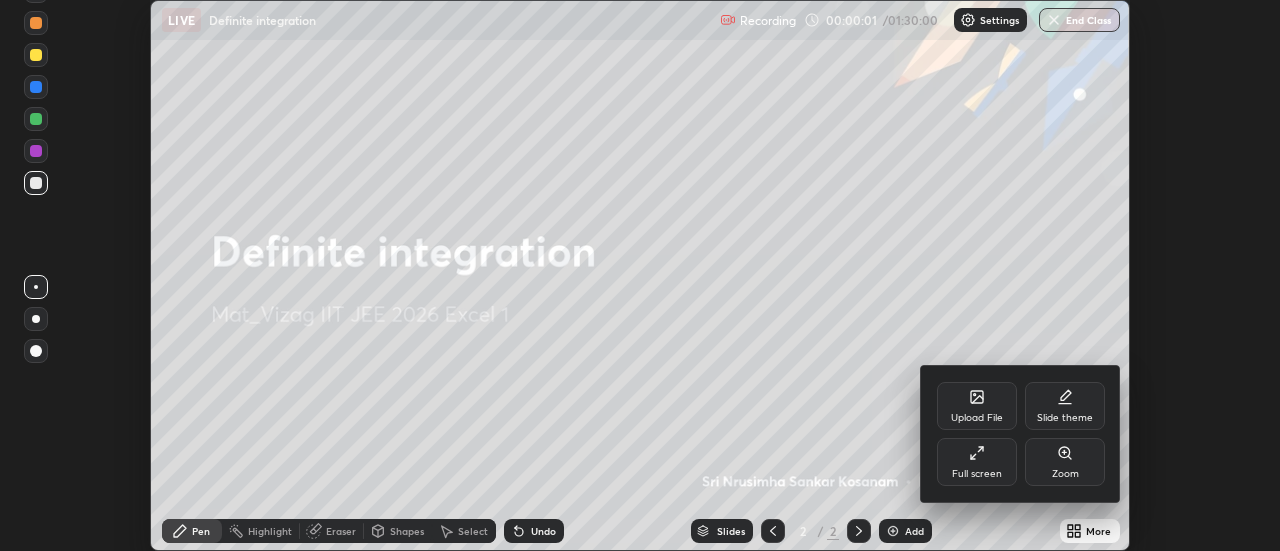 click on "Full screen" at bounding box center (977, 462) 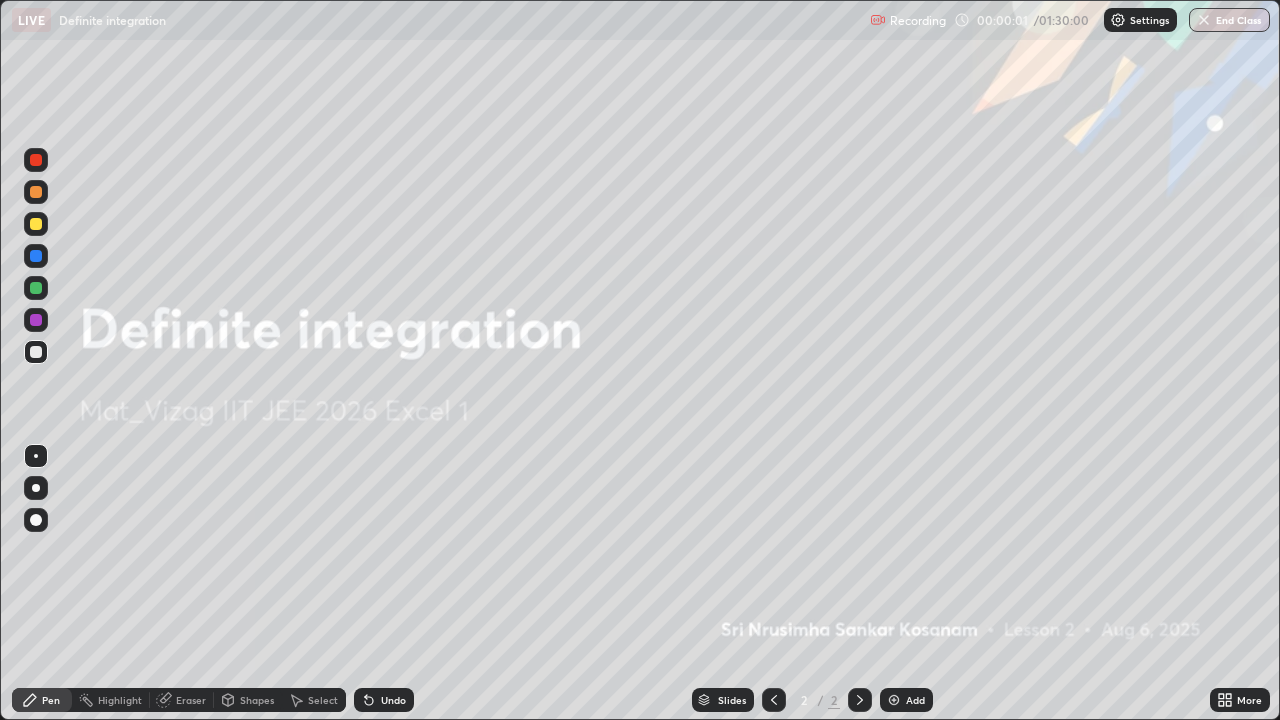 scroll, scrollTop: 99280, scrollLeft: 98720, axis: both 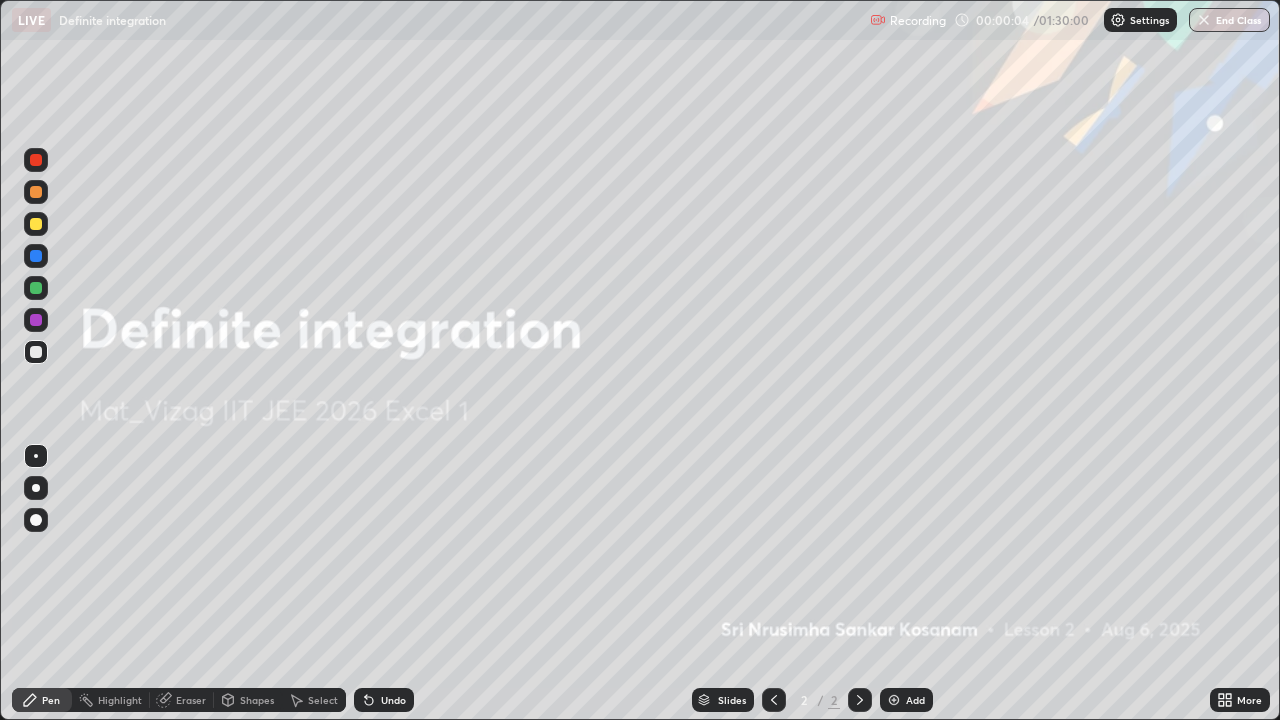 click on "Add" at bounding box center (915, 700) 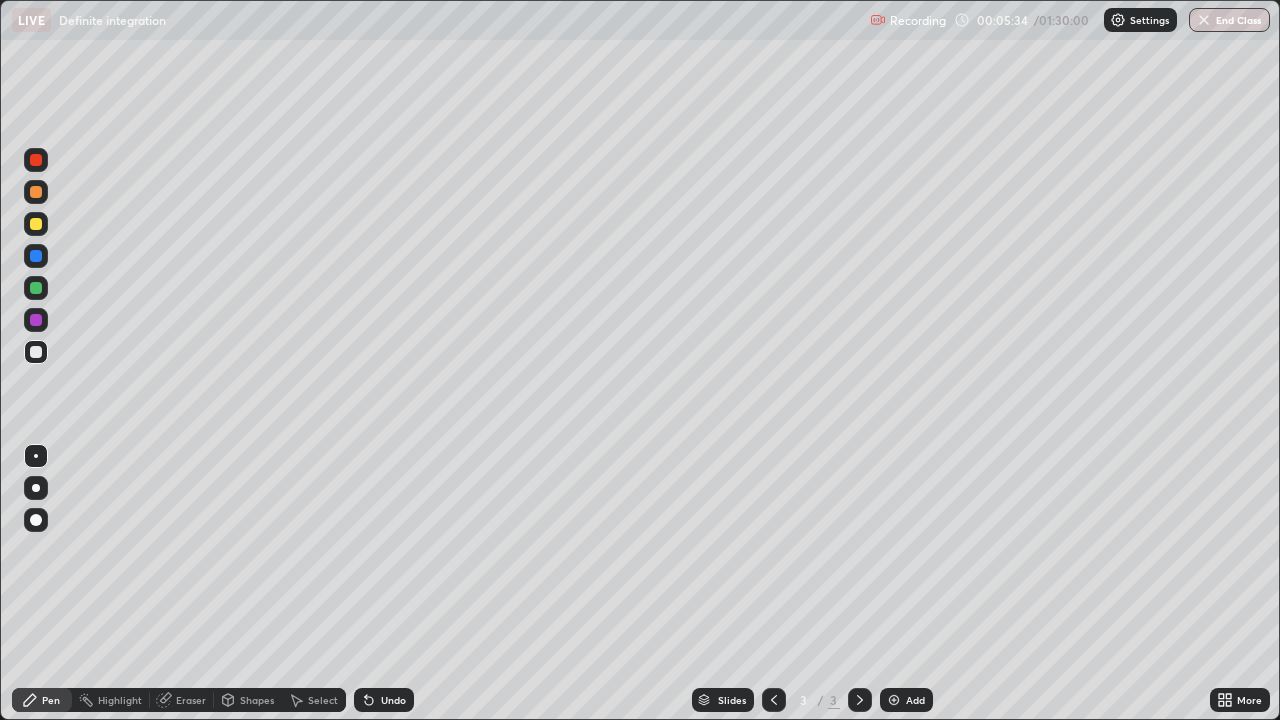 click at bounding box center [894, 700] 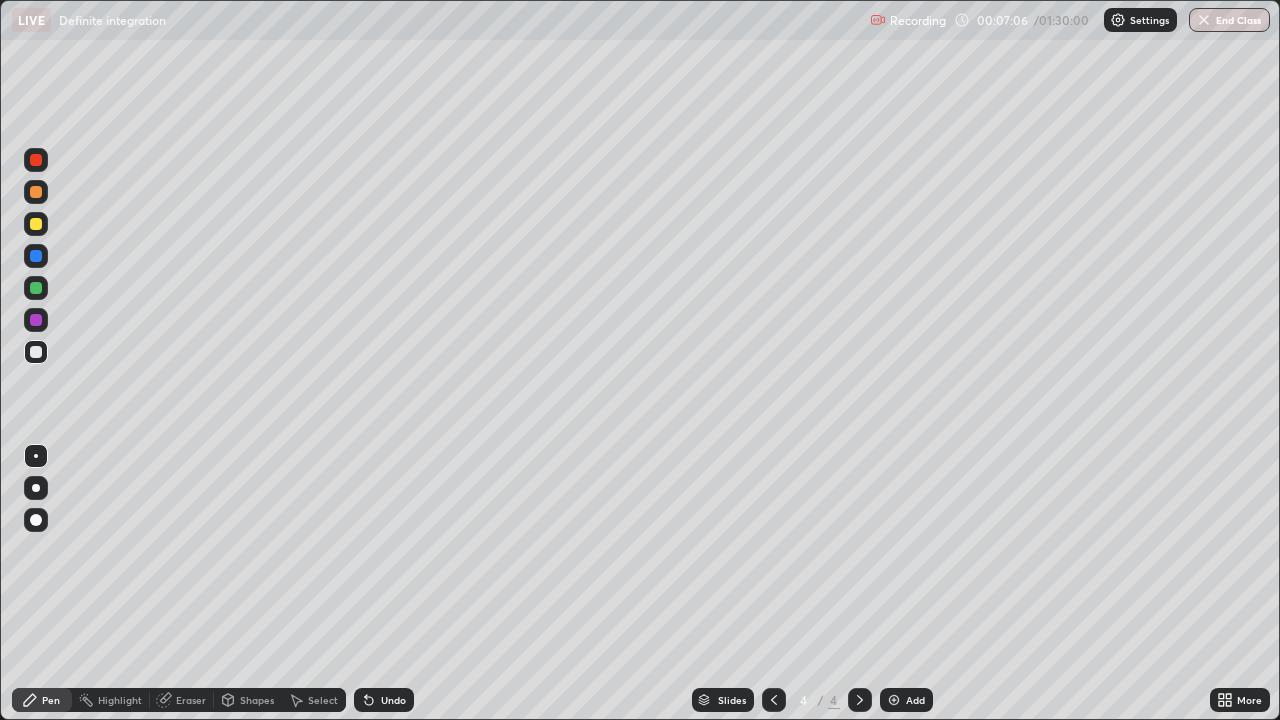 click 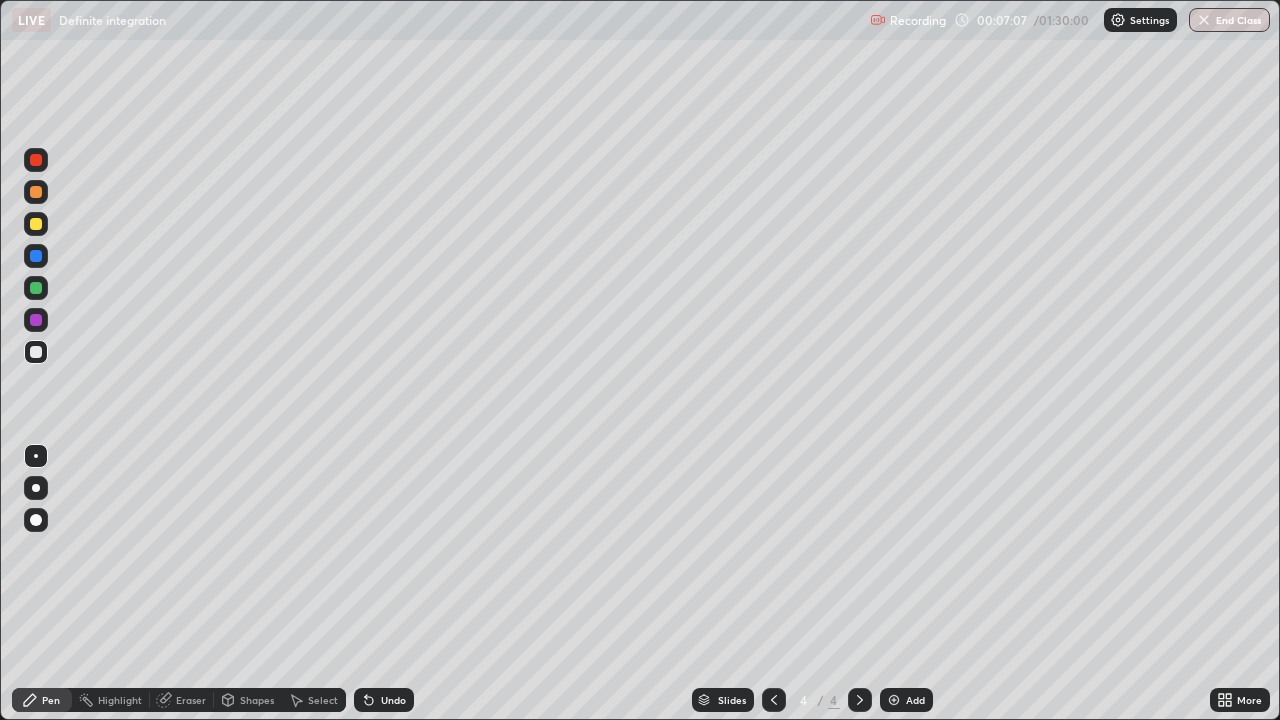 click on "Undo" at bounding box center (384, 700) 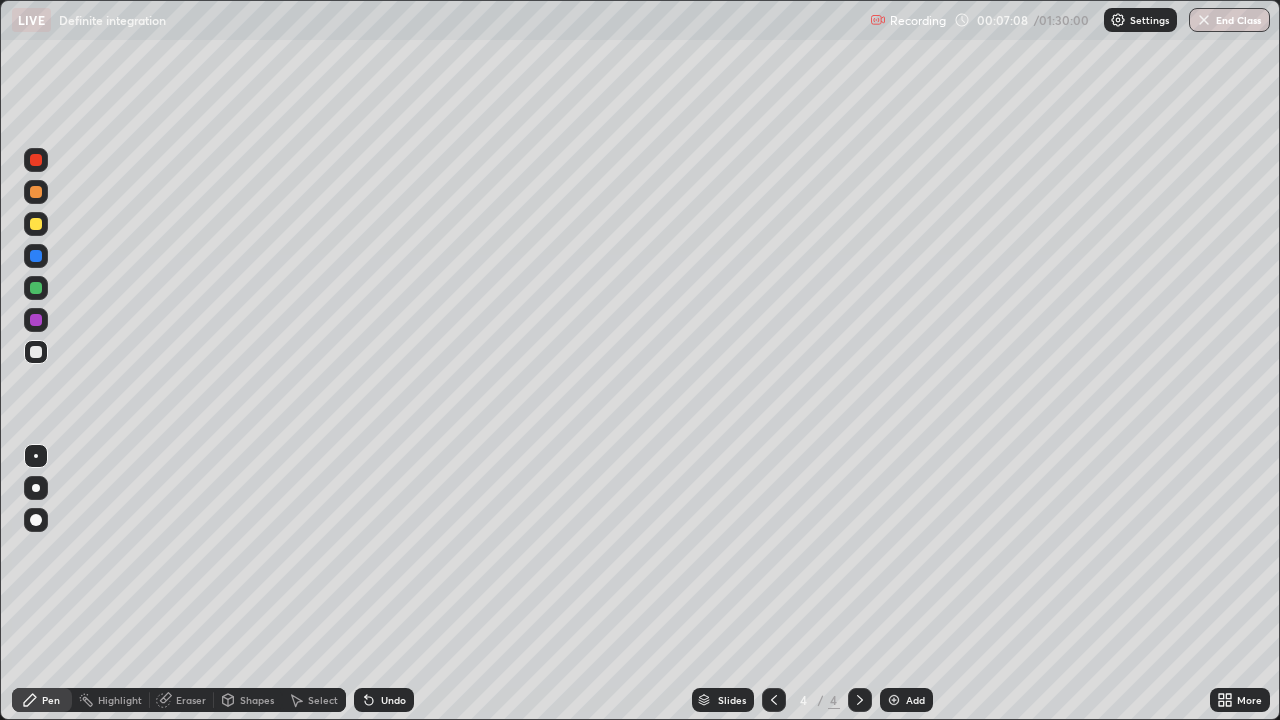 click on "Undo" at bounding box center (384, 700) 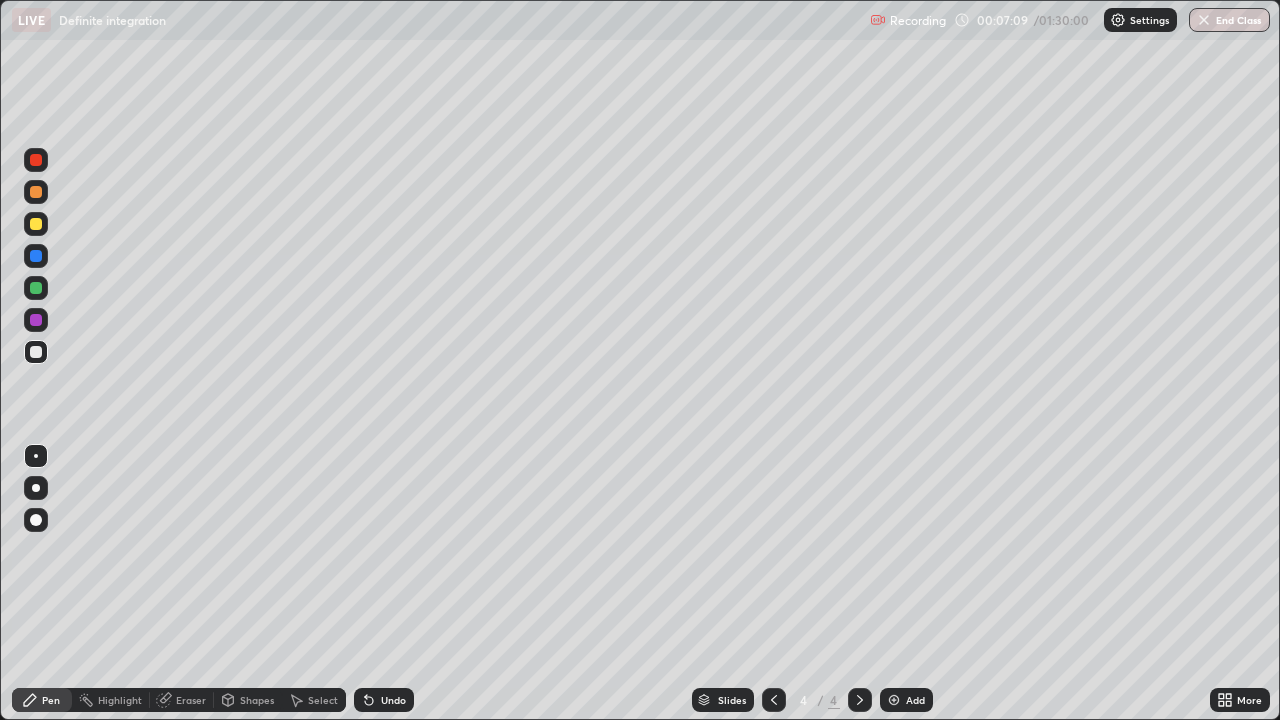 click on "Undo" at bounding box center (384, 700) 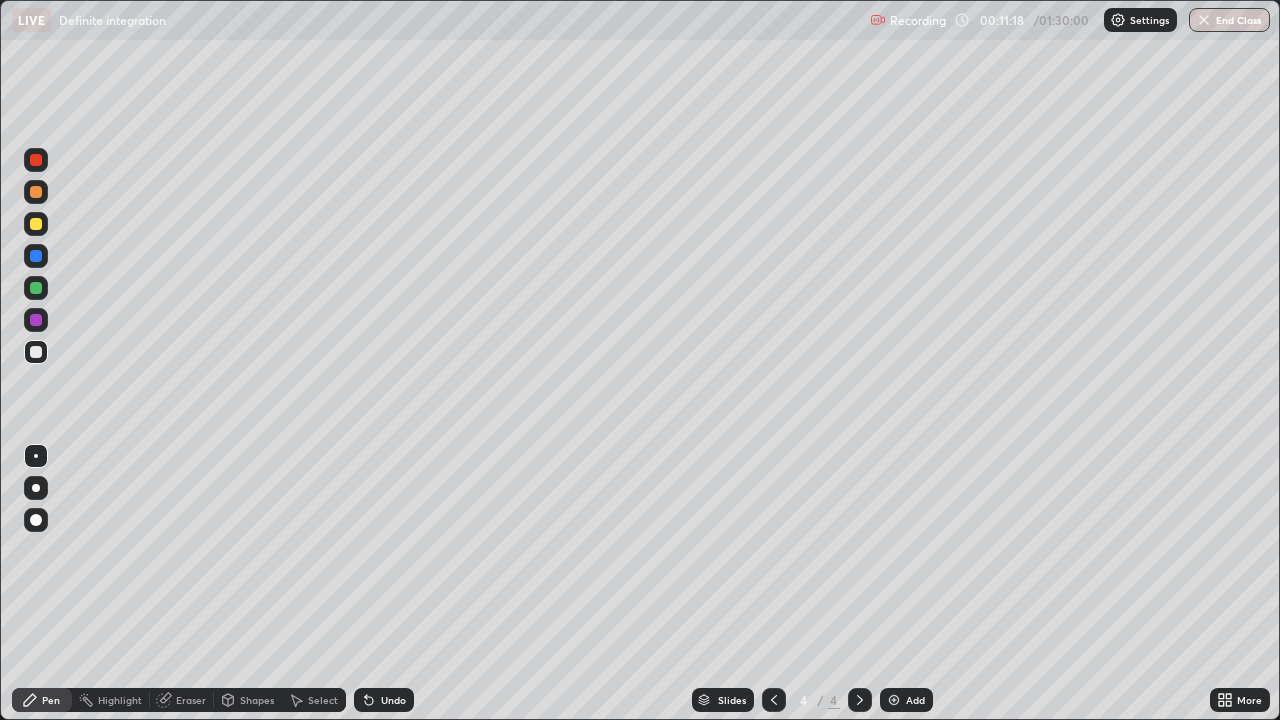 click on "Eraser" at bounding box center [191, 700] 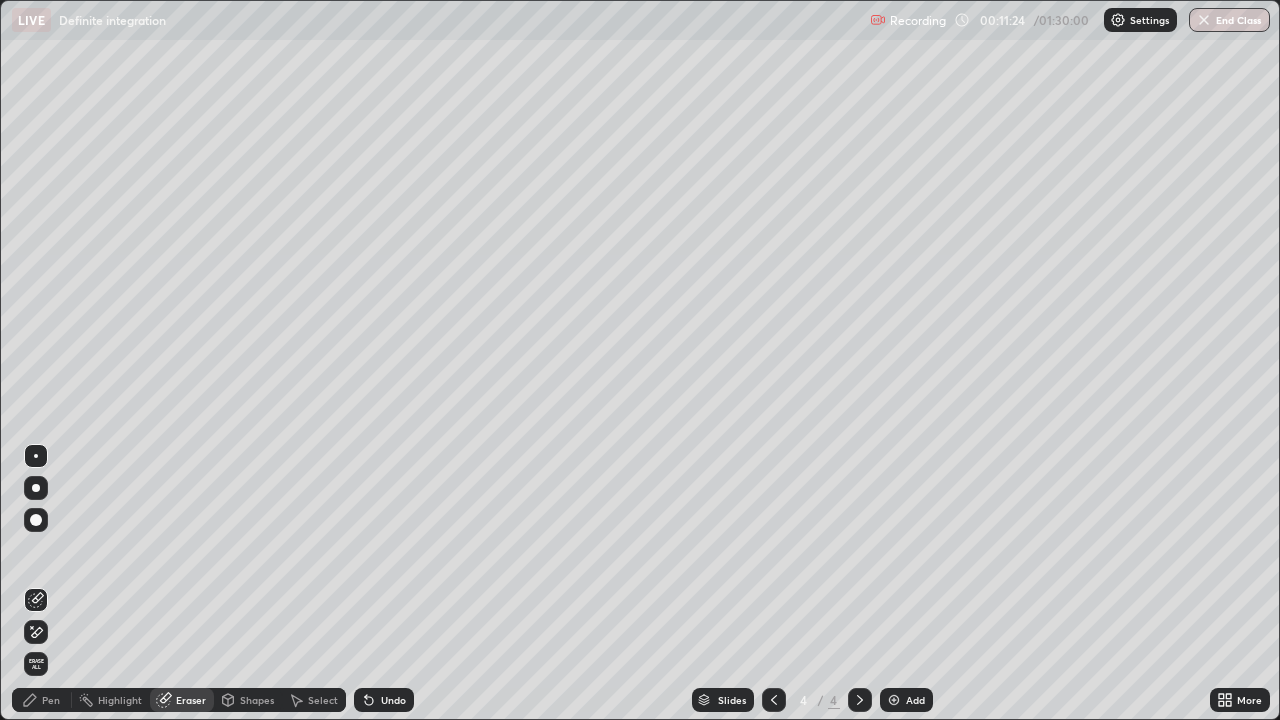 click on "Pen" at bounding box center [51, 700] 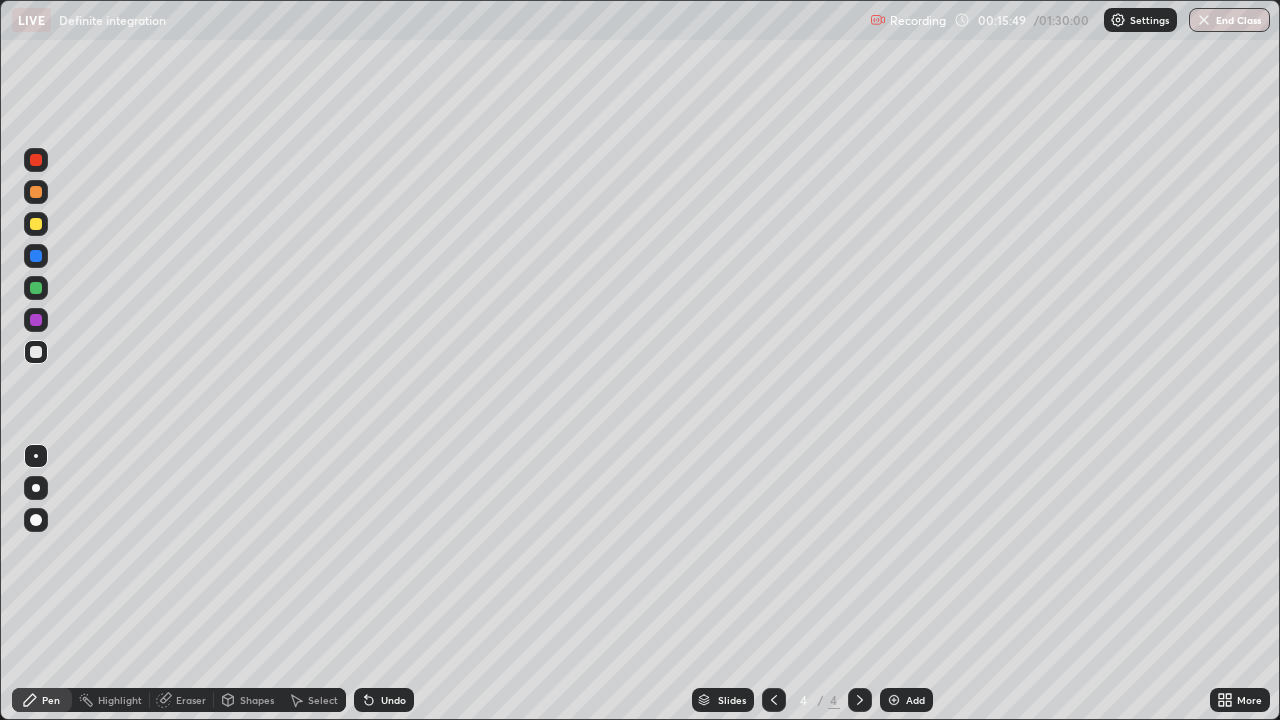 click on "Add" at bounding box center (915, 700) 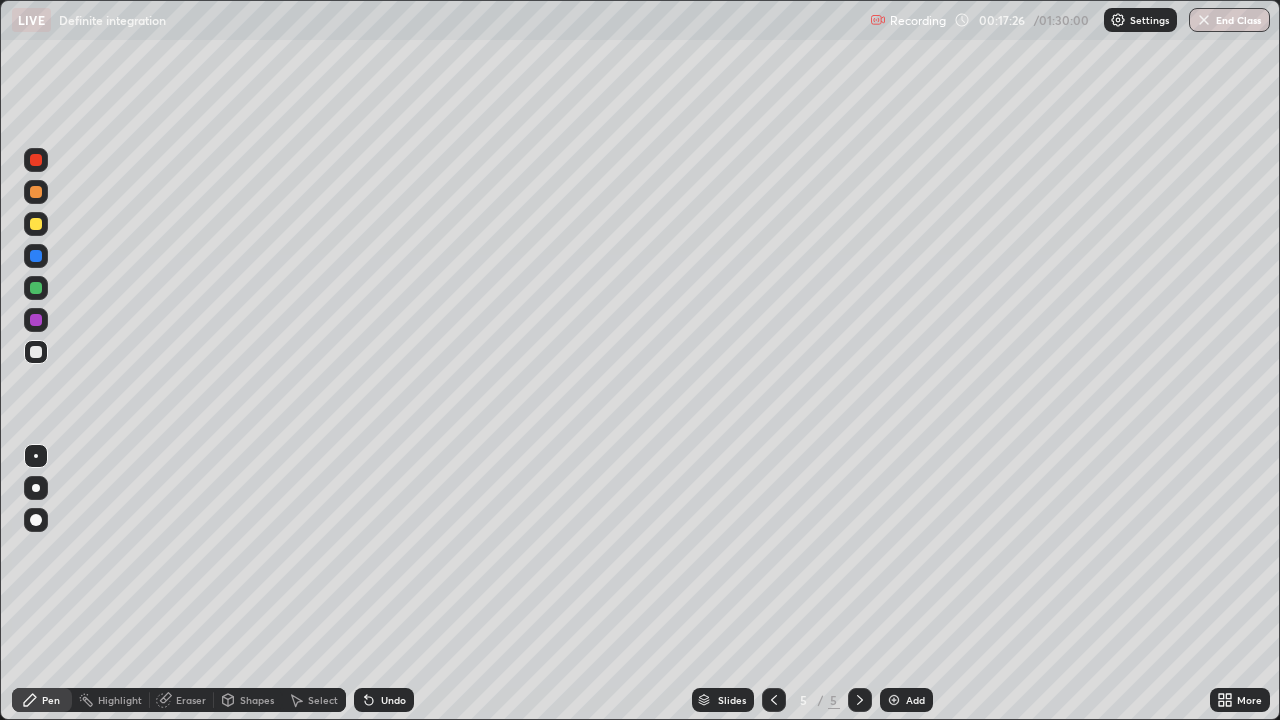 click on "Pen" at bounding box center (51, 700) 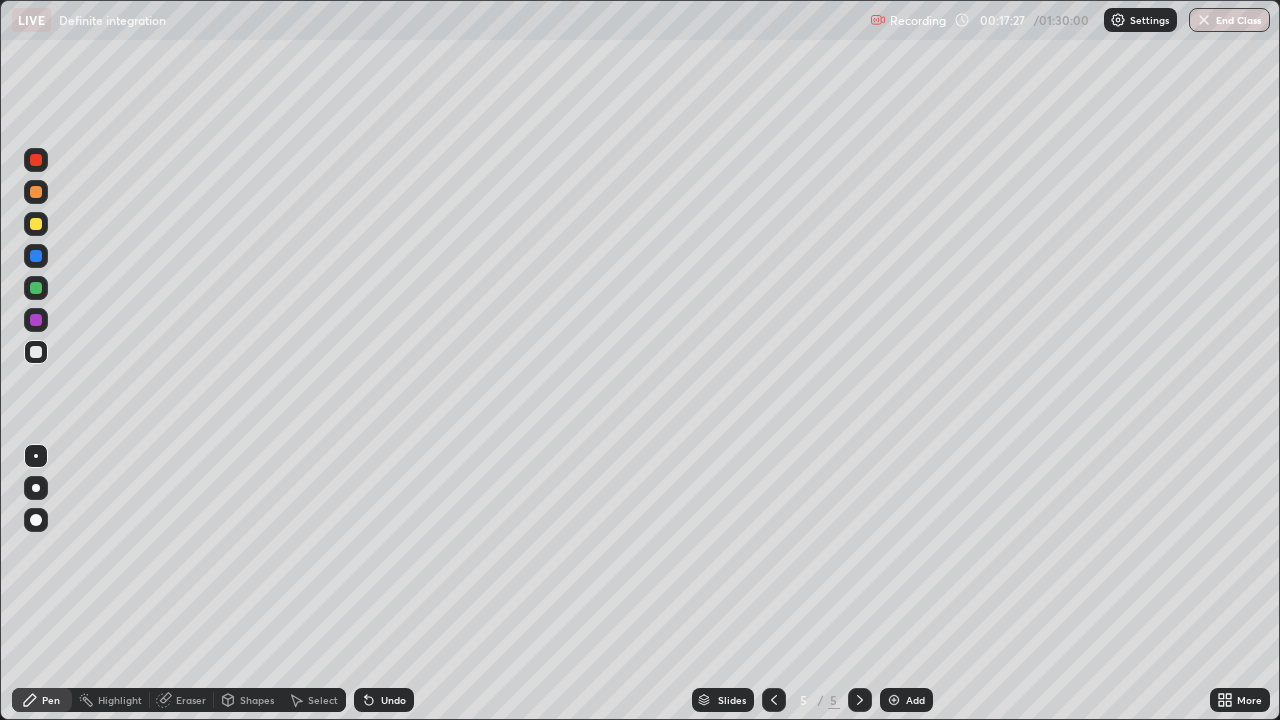 click on "Eraser" at bounding box center [191, 700] 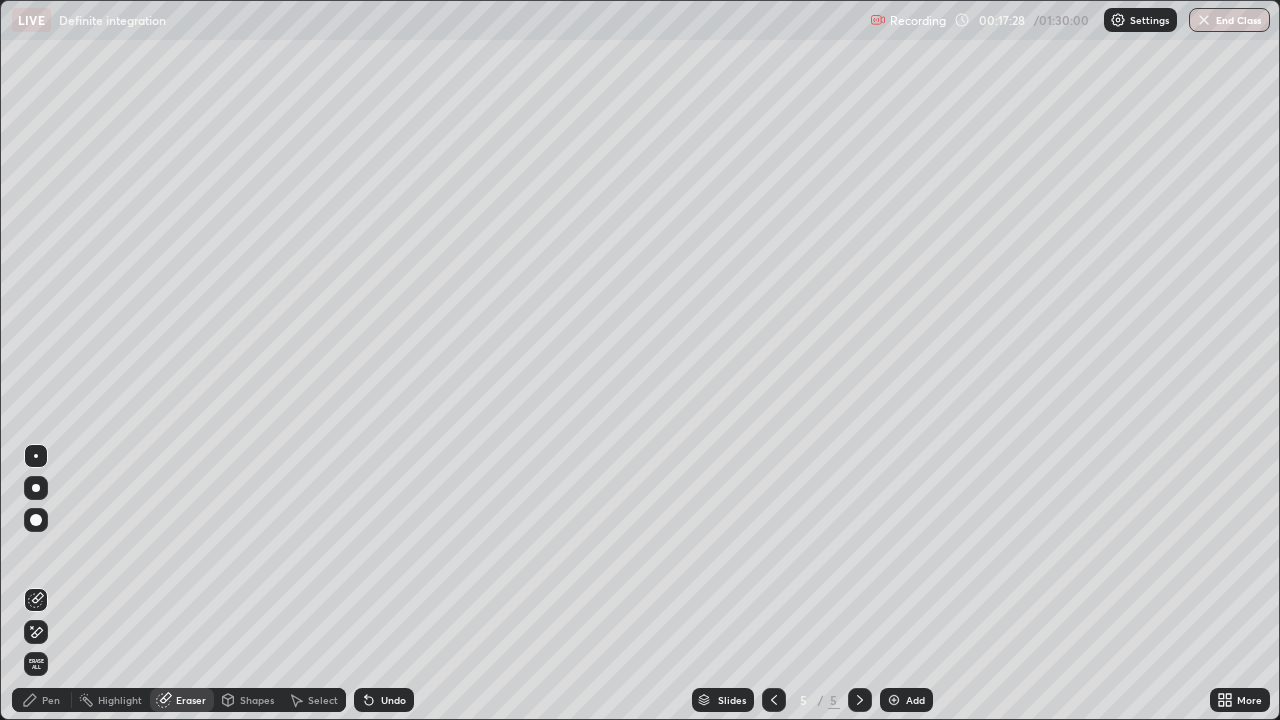 click 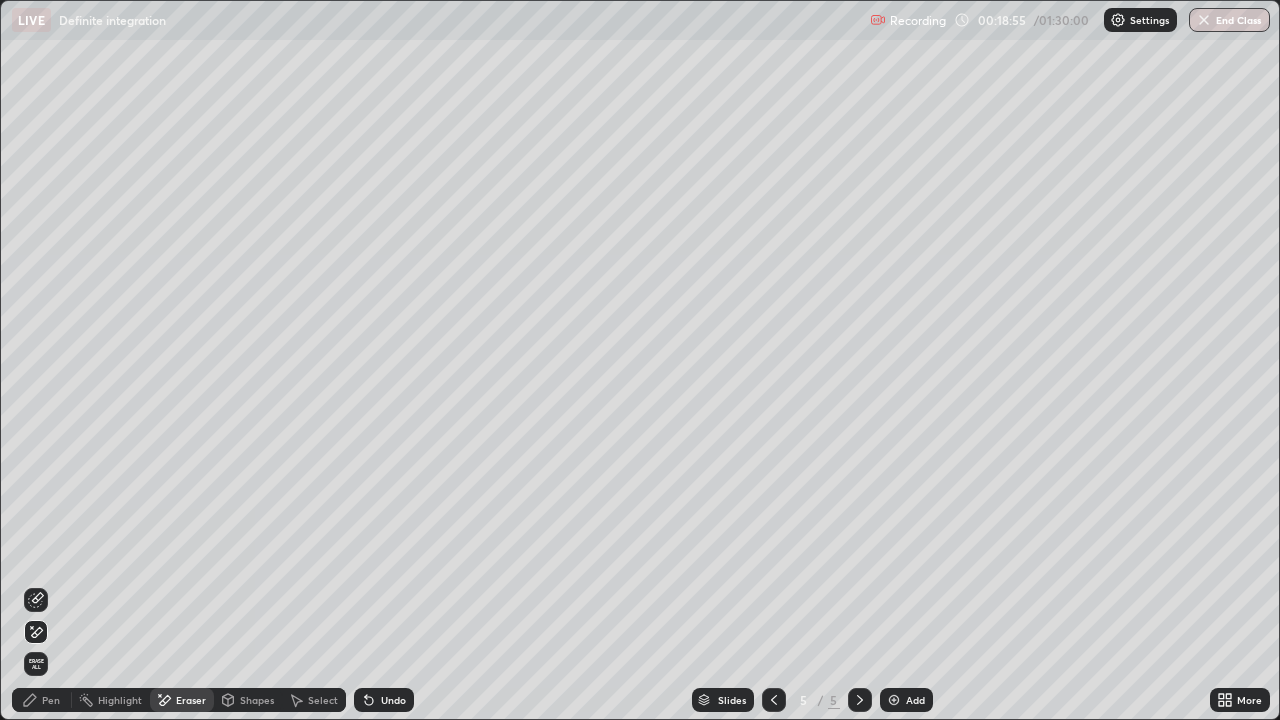 click on "Pen" at bounding box center (51, 700) 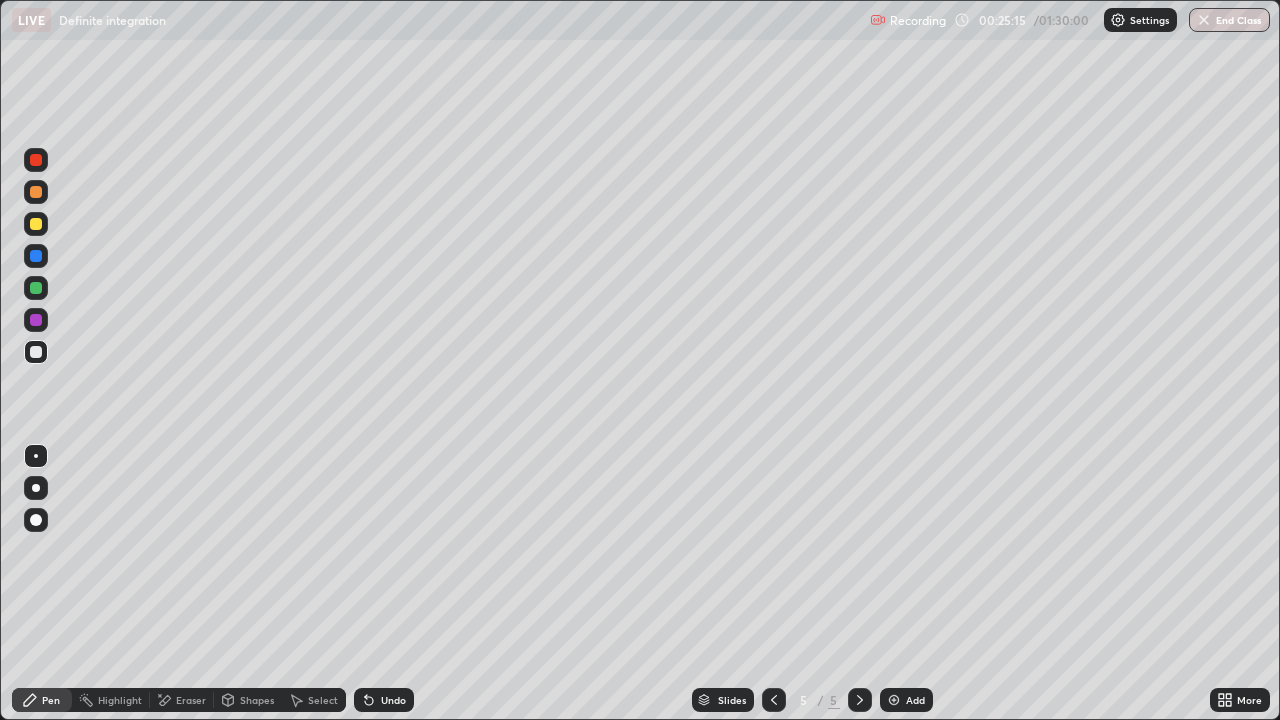 click on "Add" at bounding box center [906, 700] 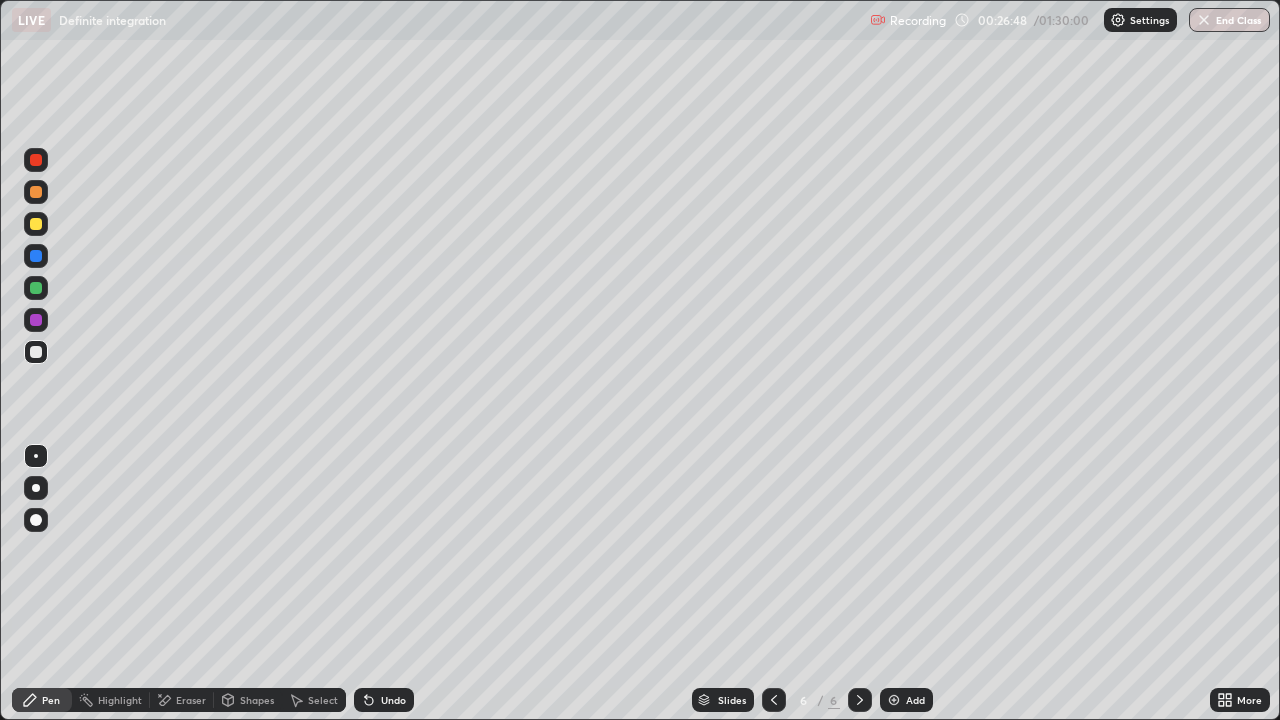 click on "Undo" at bounding box center (393, 700) 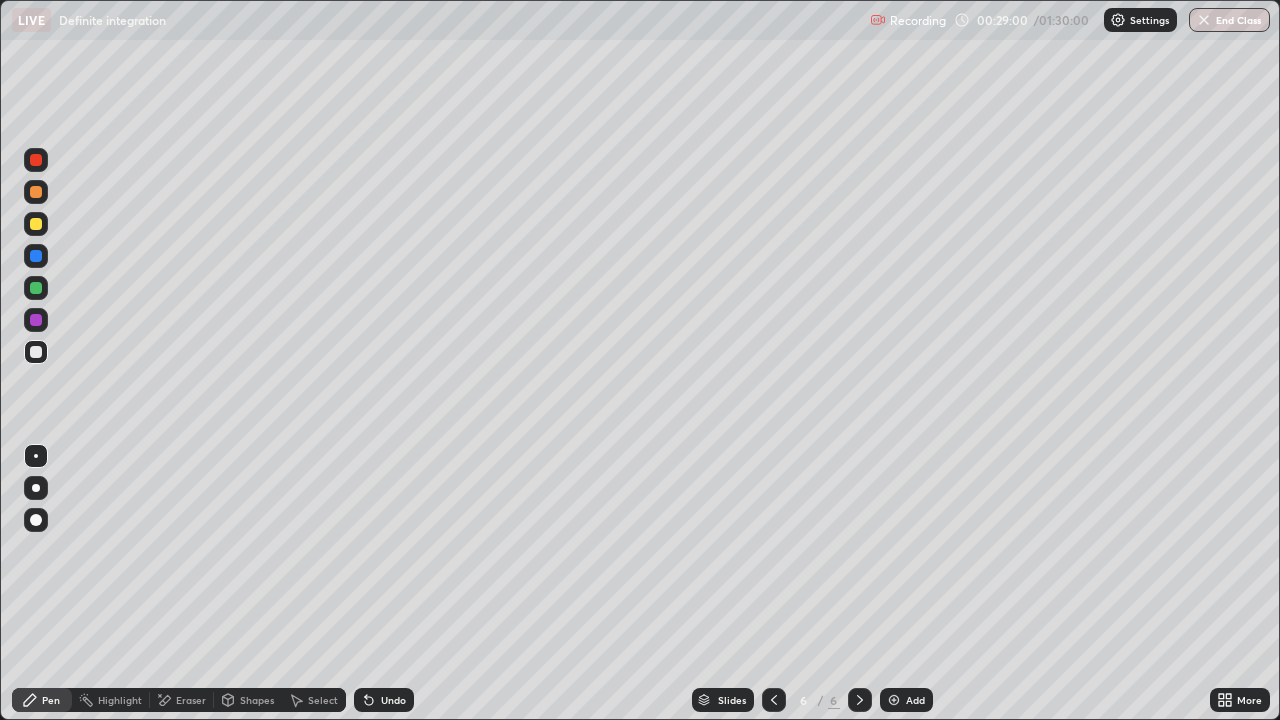 click on "Undo" at bounding box center [393, 700] 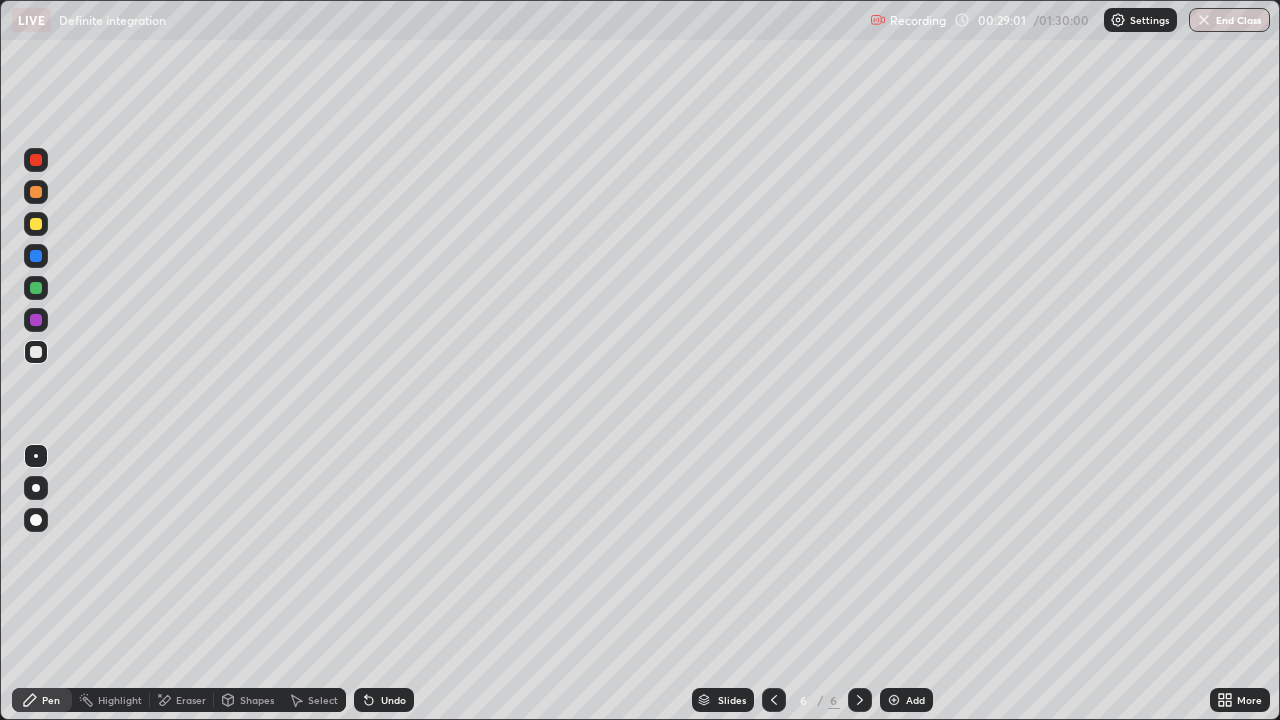 click on "Undo" at bounding box center [384, 700] 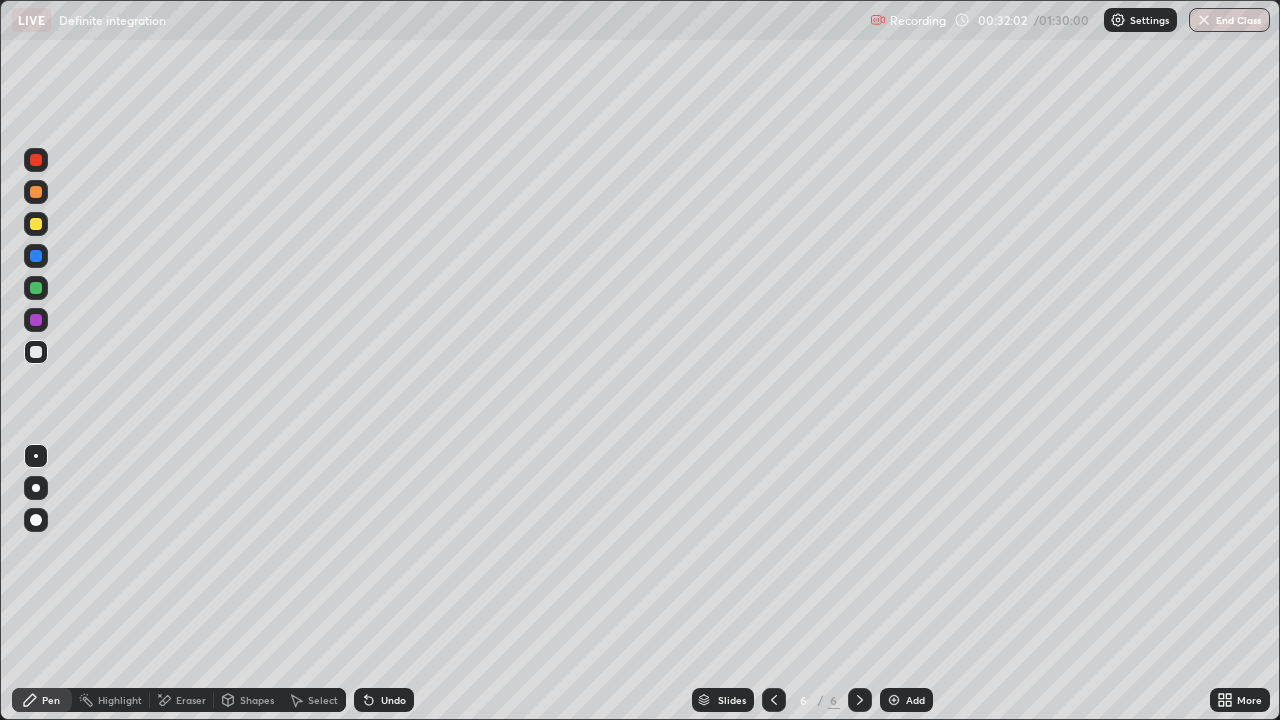 click on "Add" at bounding box center [906, 700] 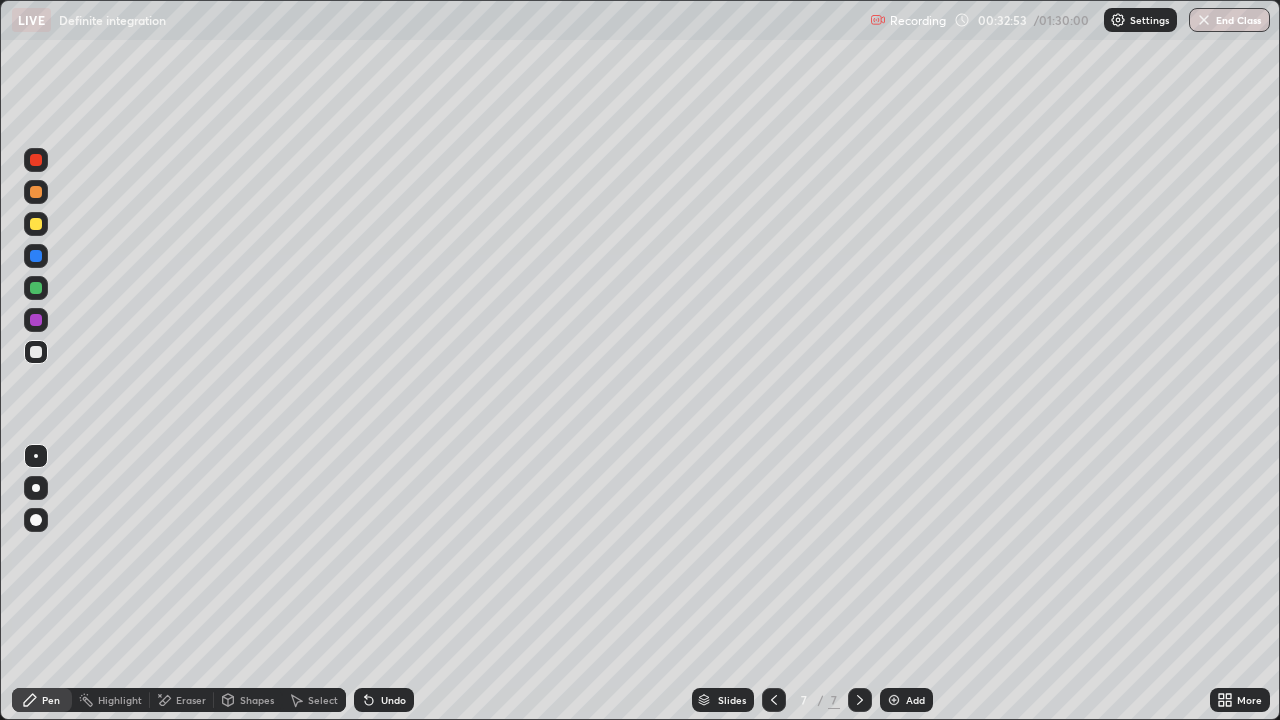 click on "Undo" at bounding box center (393, 700) 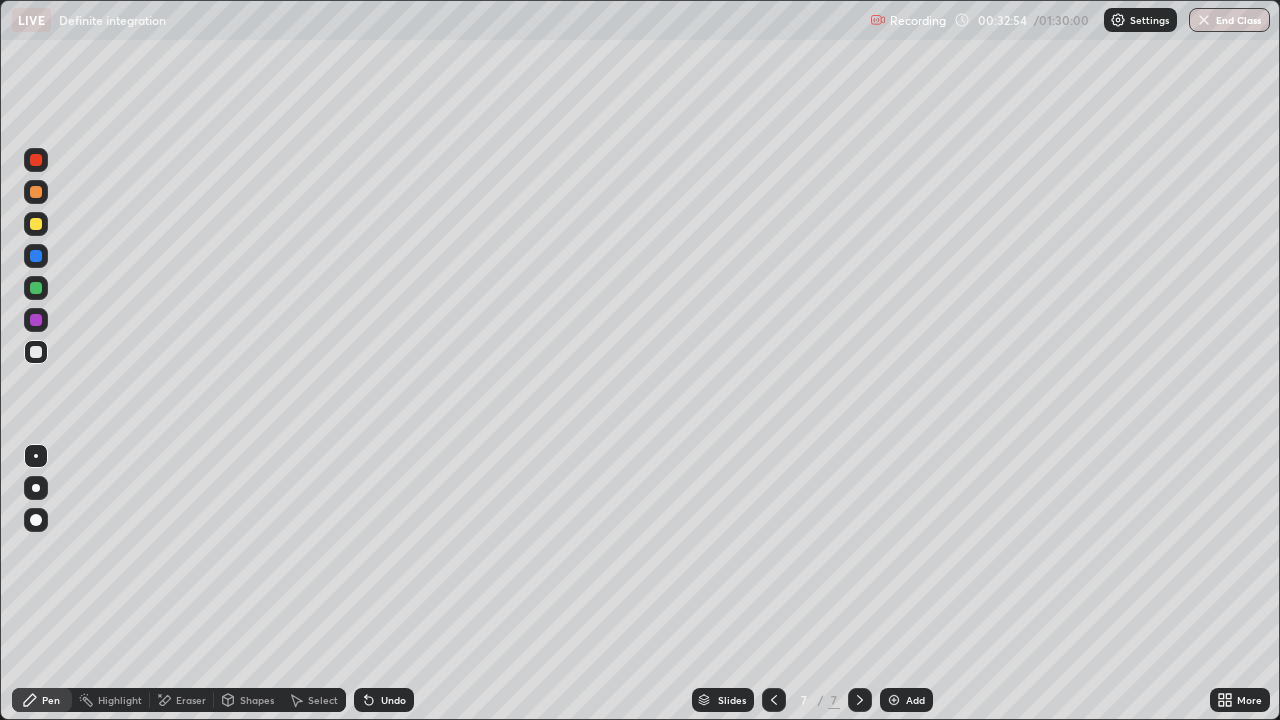 click on "Undo" at bounding box center [384, 700] 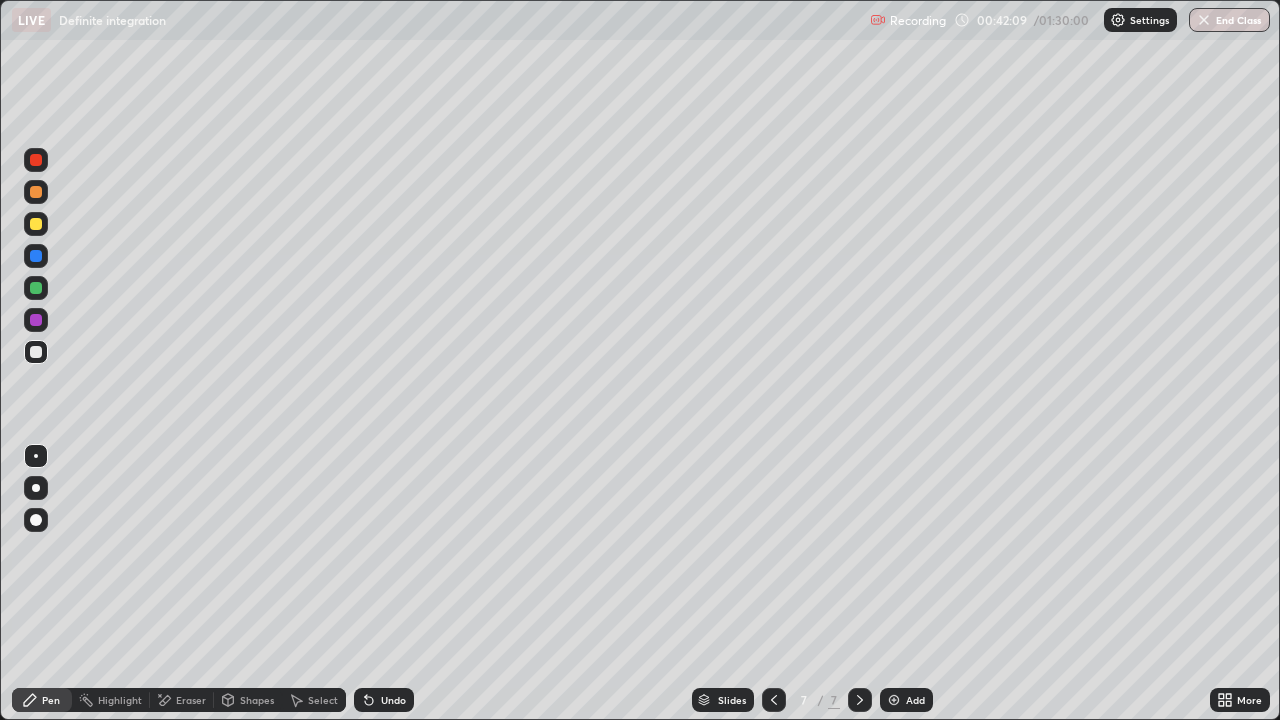 click on "Add" at bounding box center (915, 700) 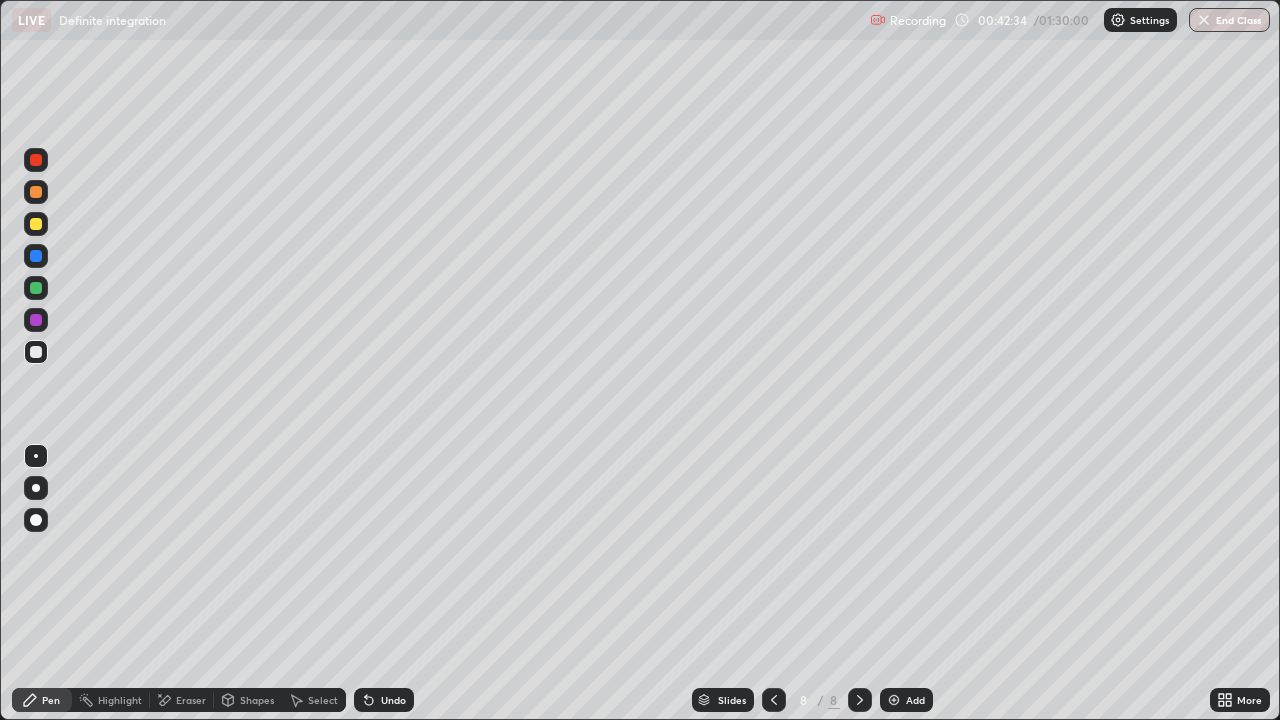 click 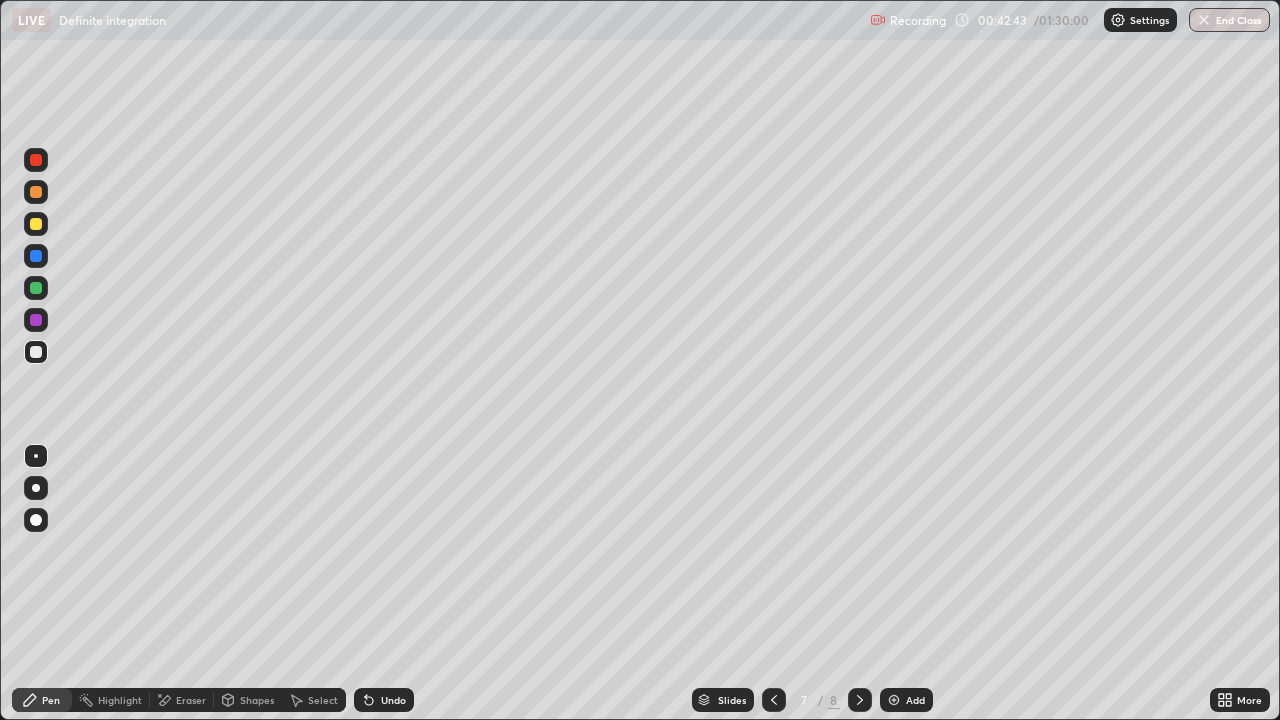 click 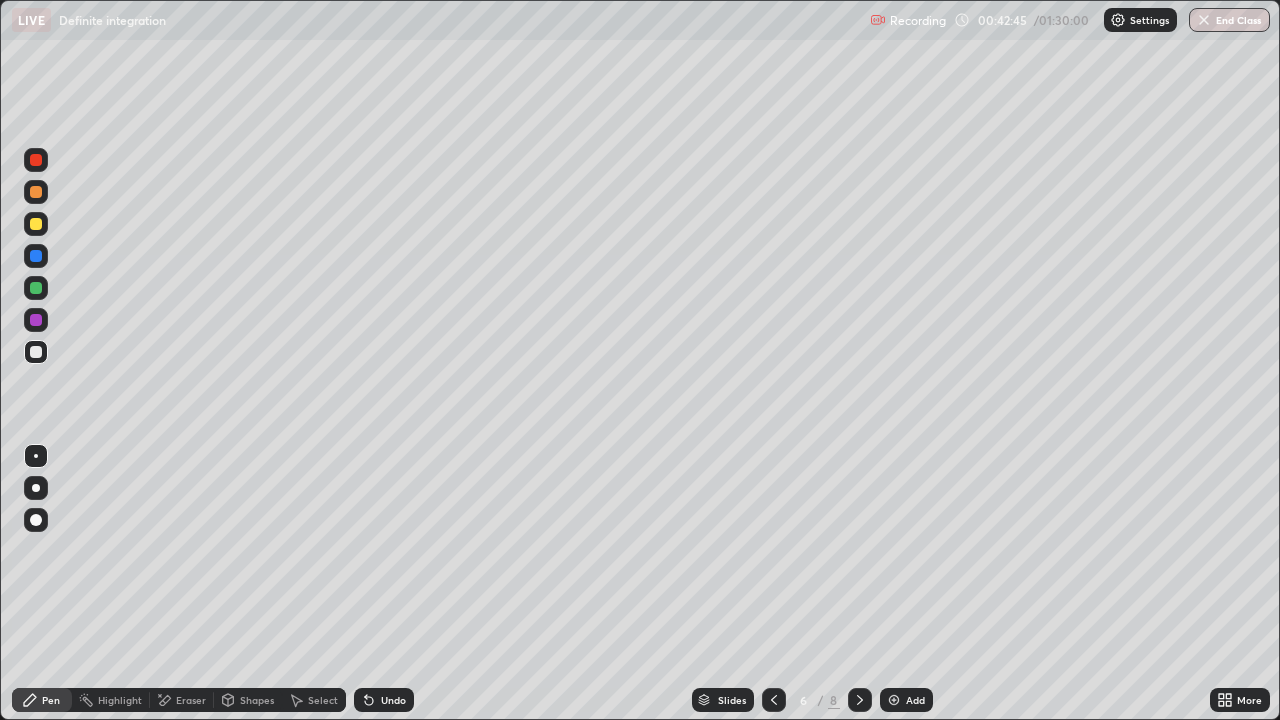 click 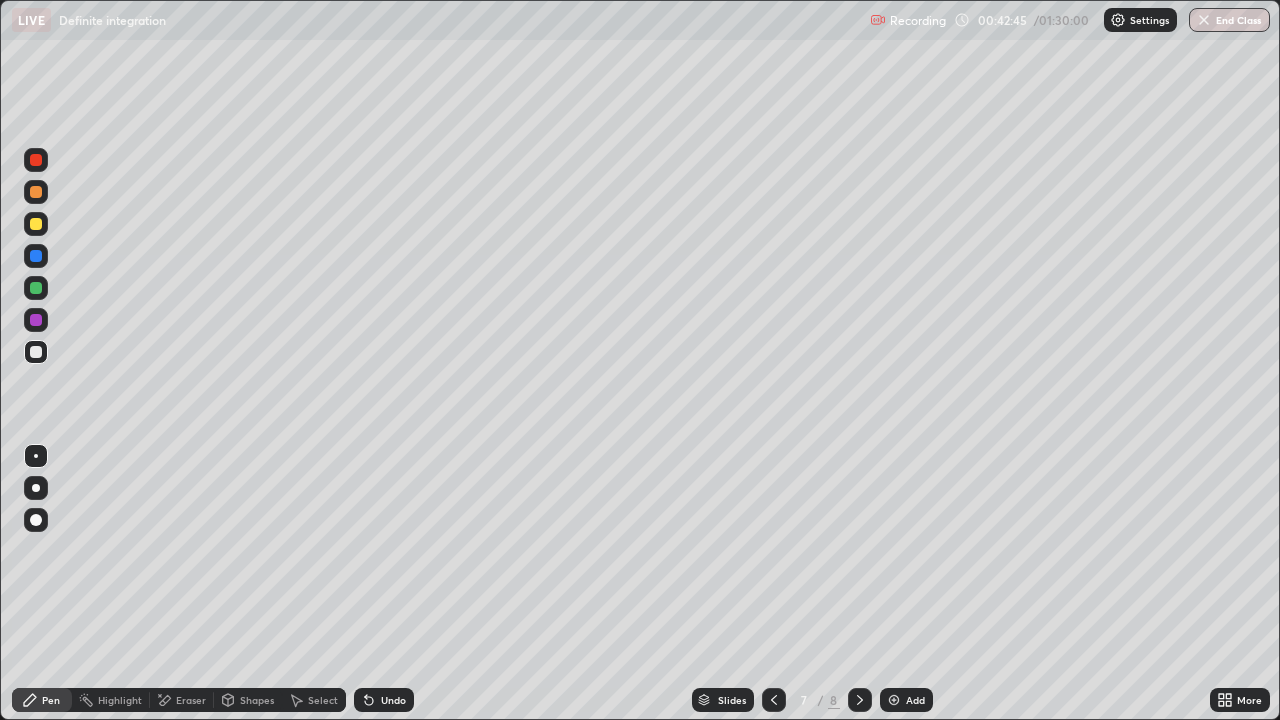 click 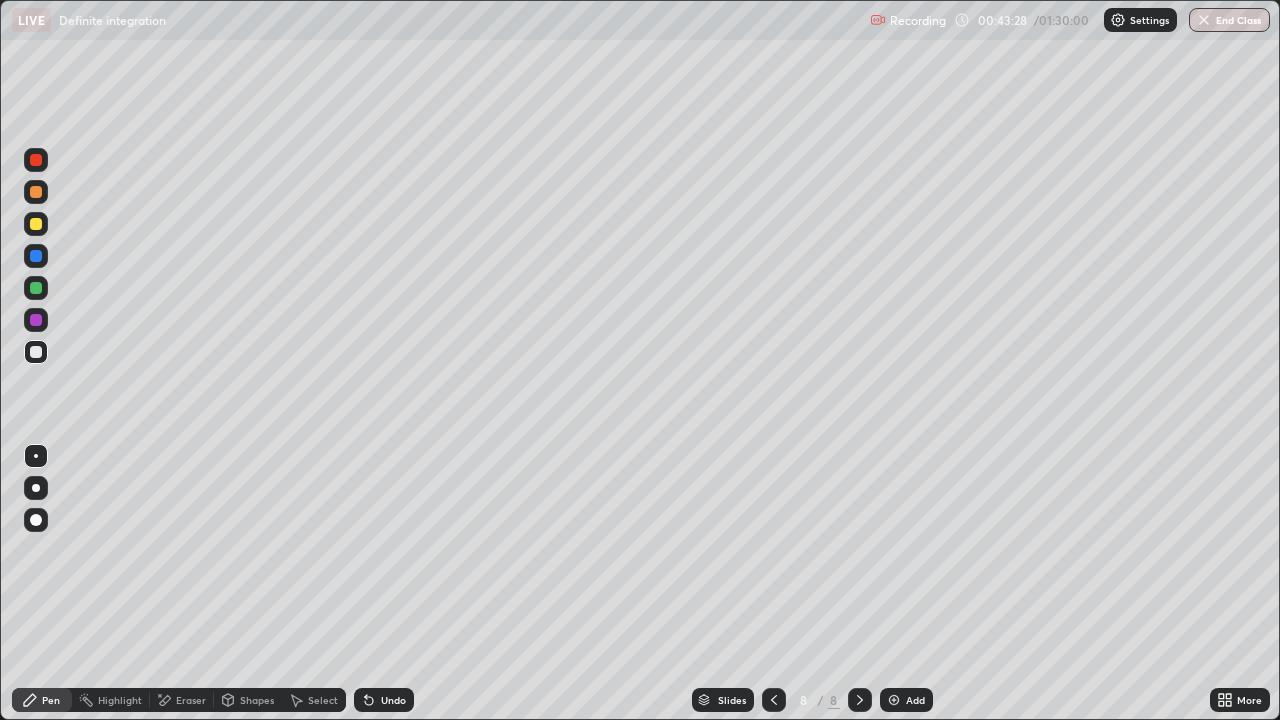 click on "Undo" at bounding box center [393, 700] 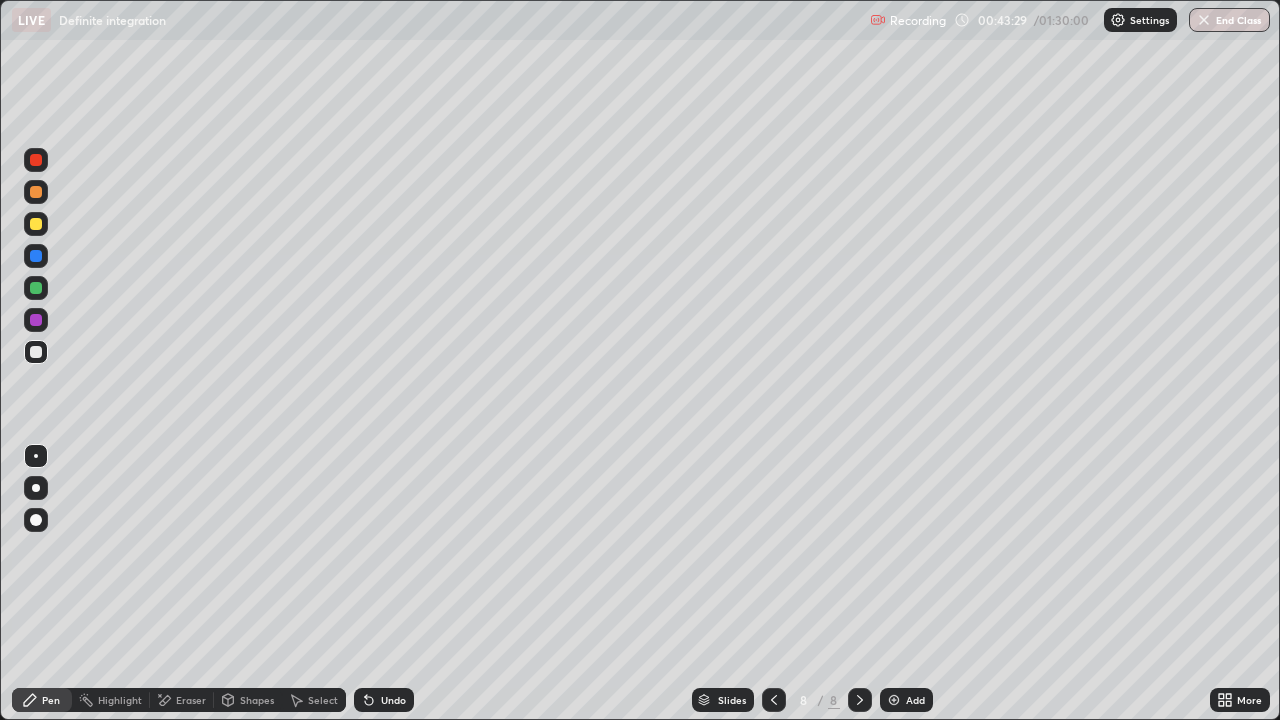 click on "Undo" at bounding box center [393, 700] 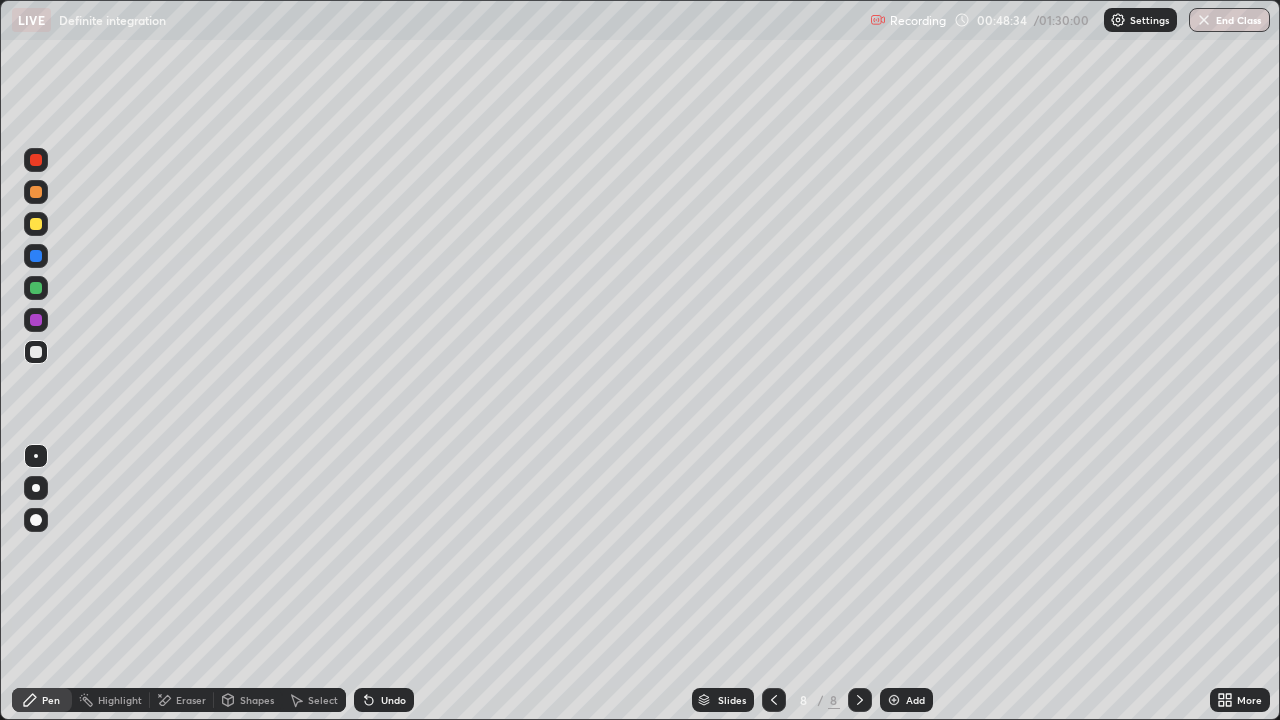 click on "Add" at bounding box center [915, 700] 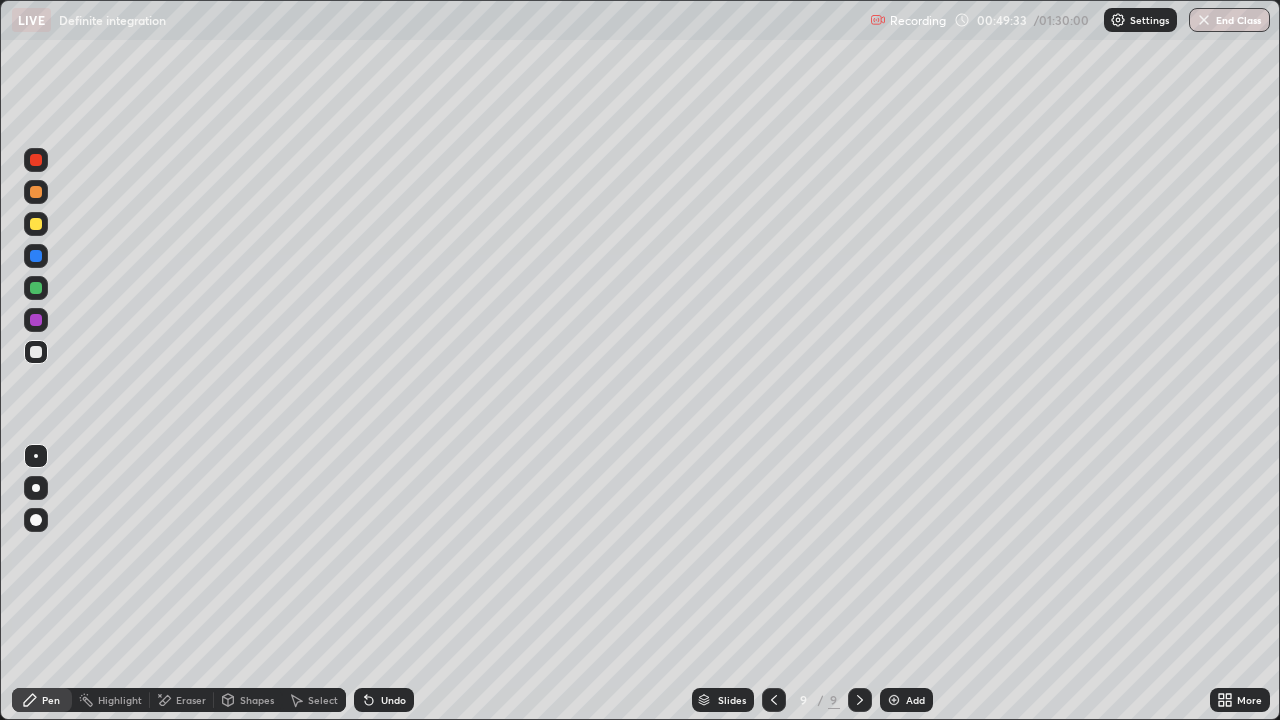 click 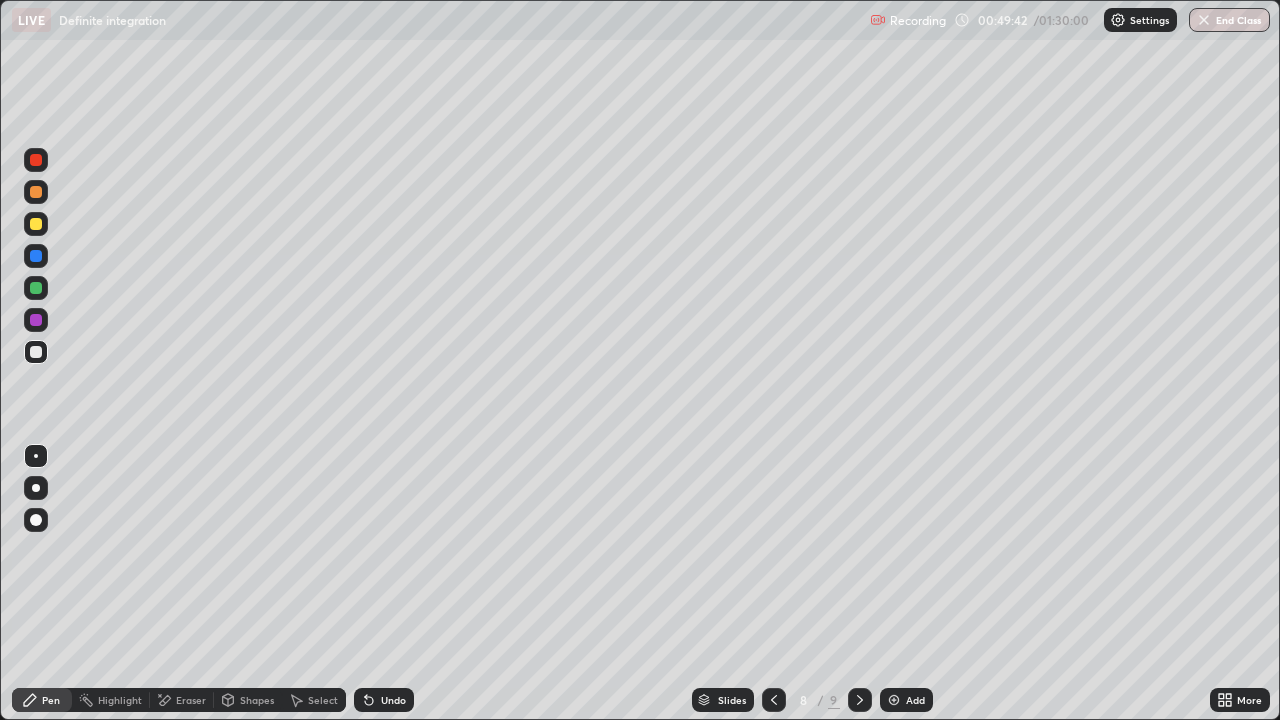 click 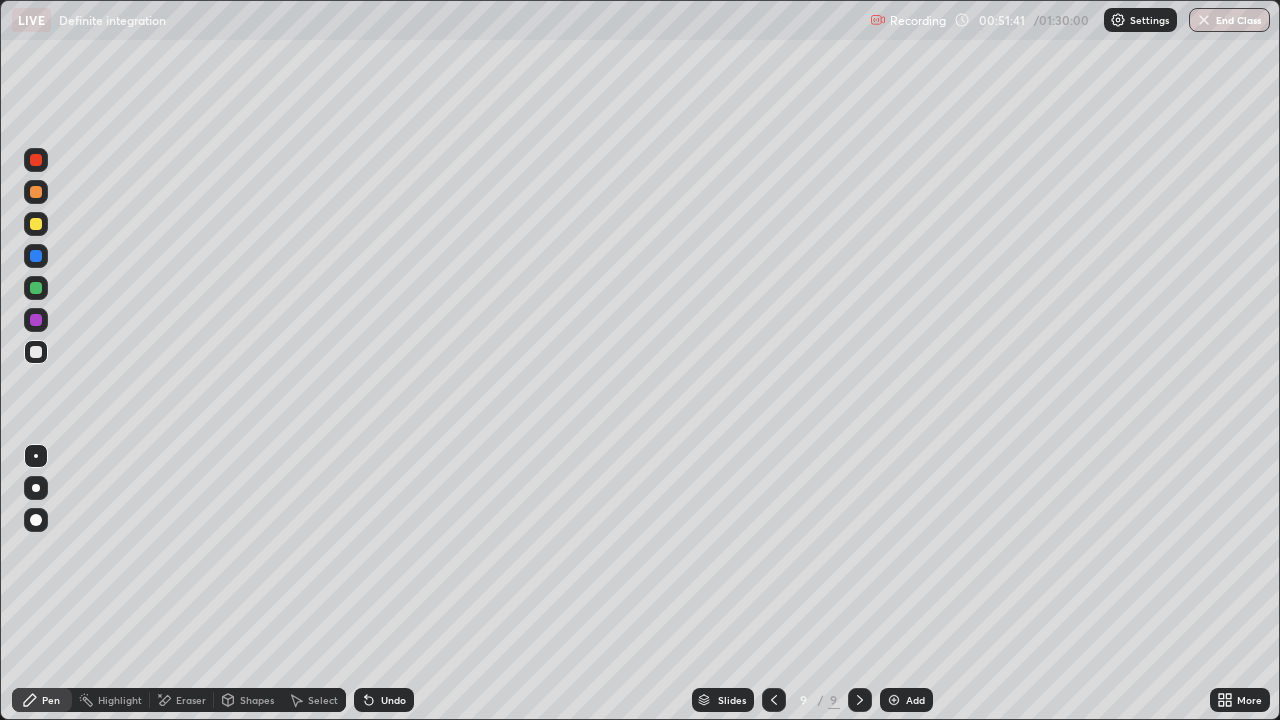 click on "Add" at bounding box center [906, 700] 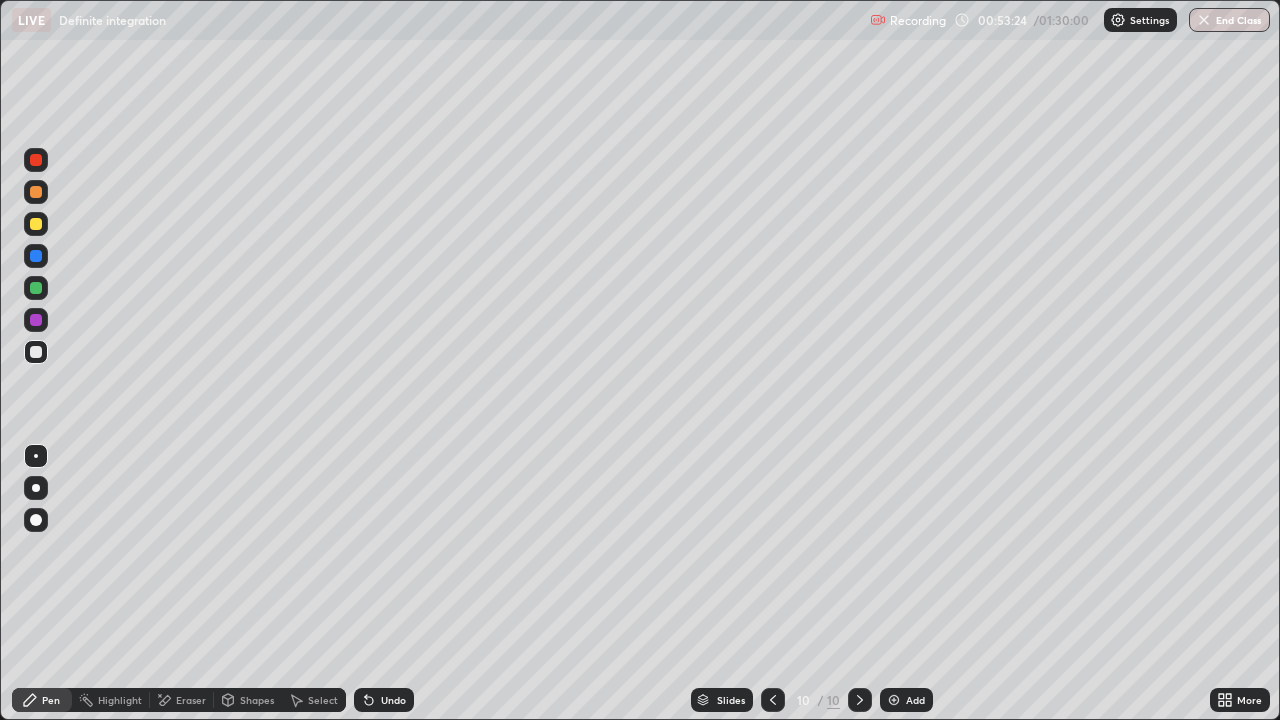 click on "Undo" at bounding box center [393, 700] 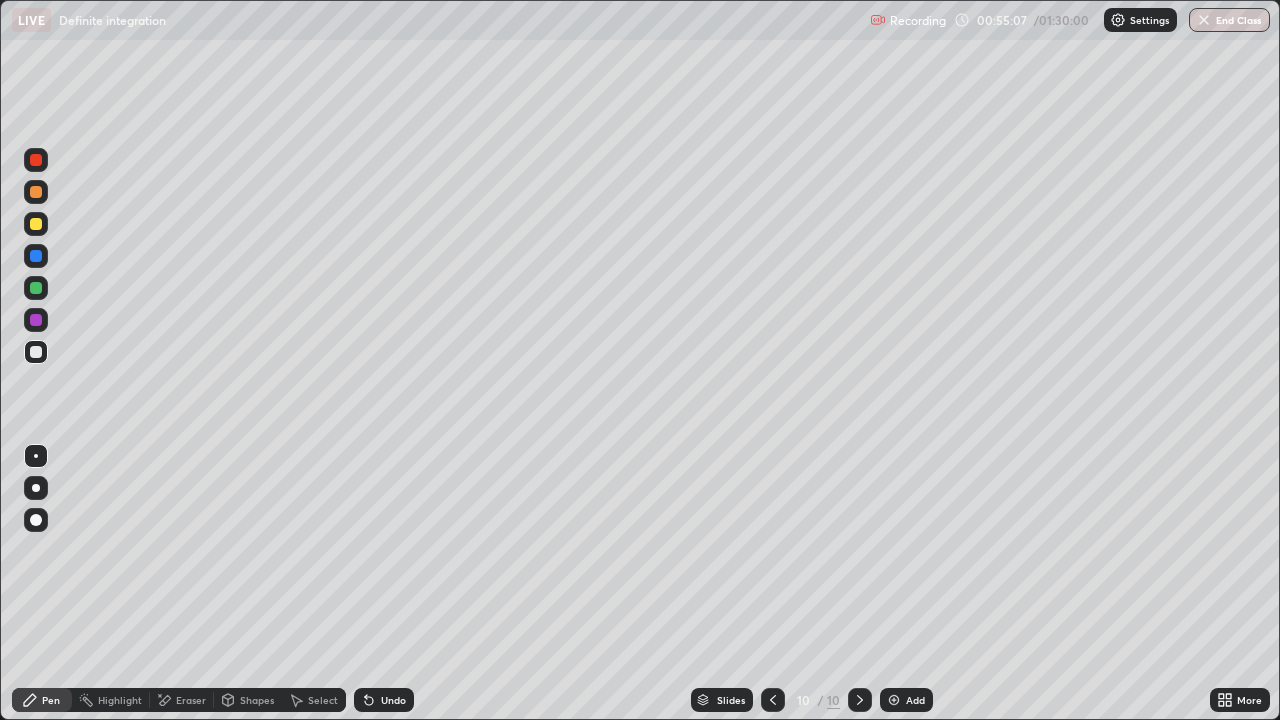 click on "Eraser" at bounding box center (191, 700) 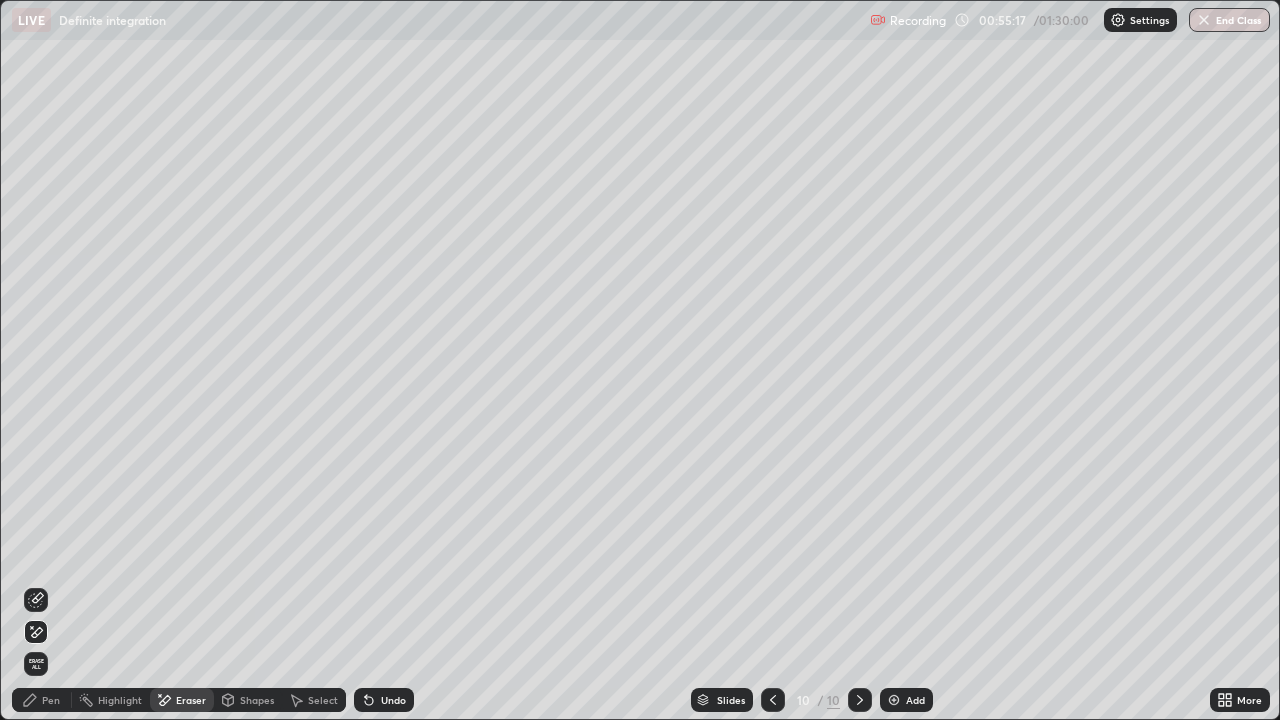 click on "Pen" at bounding box center [51, 700] 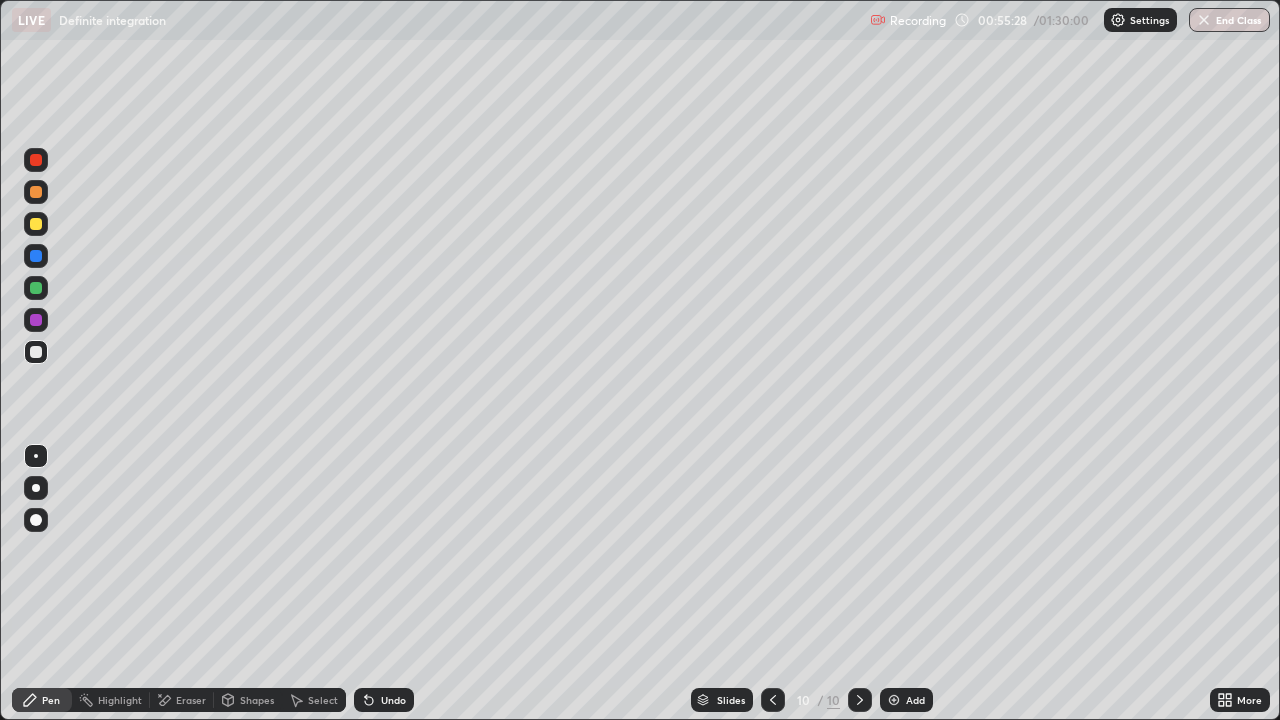 click on "Eraser" at bounding box center (191, 700) 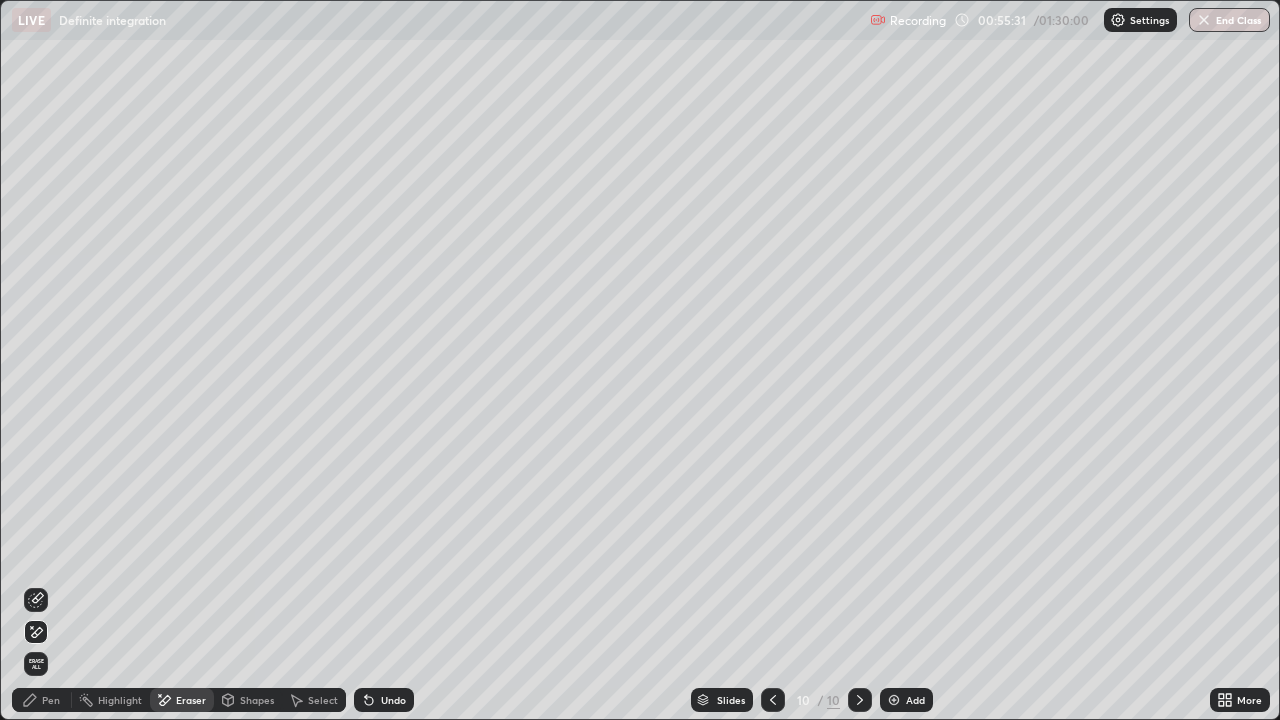 click on "Pen" at bounding box center (51, 700) 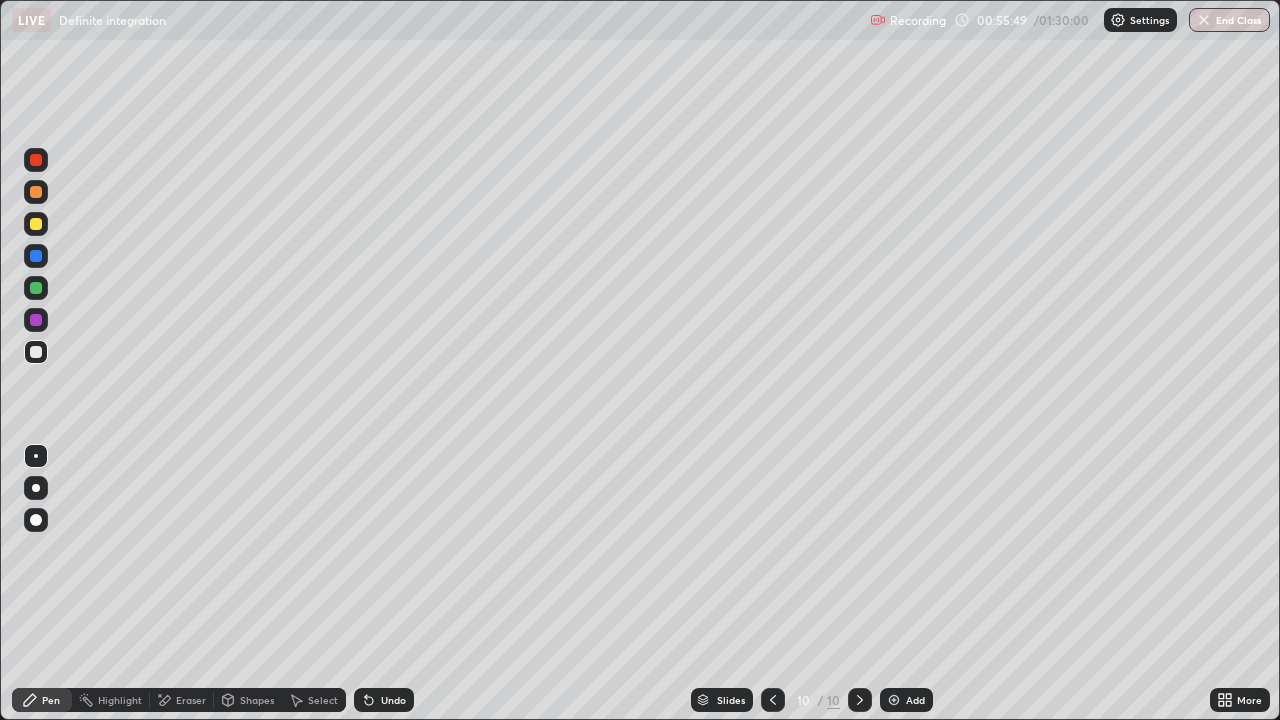 click on "Undo" at bounding box center [384, 700] 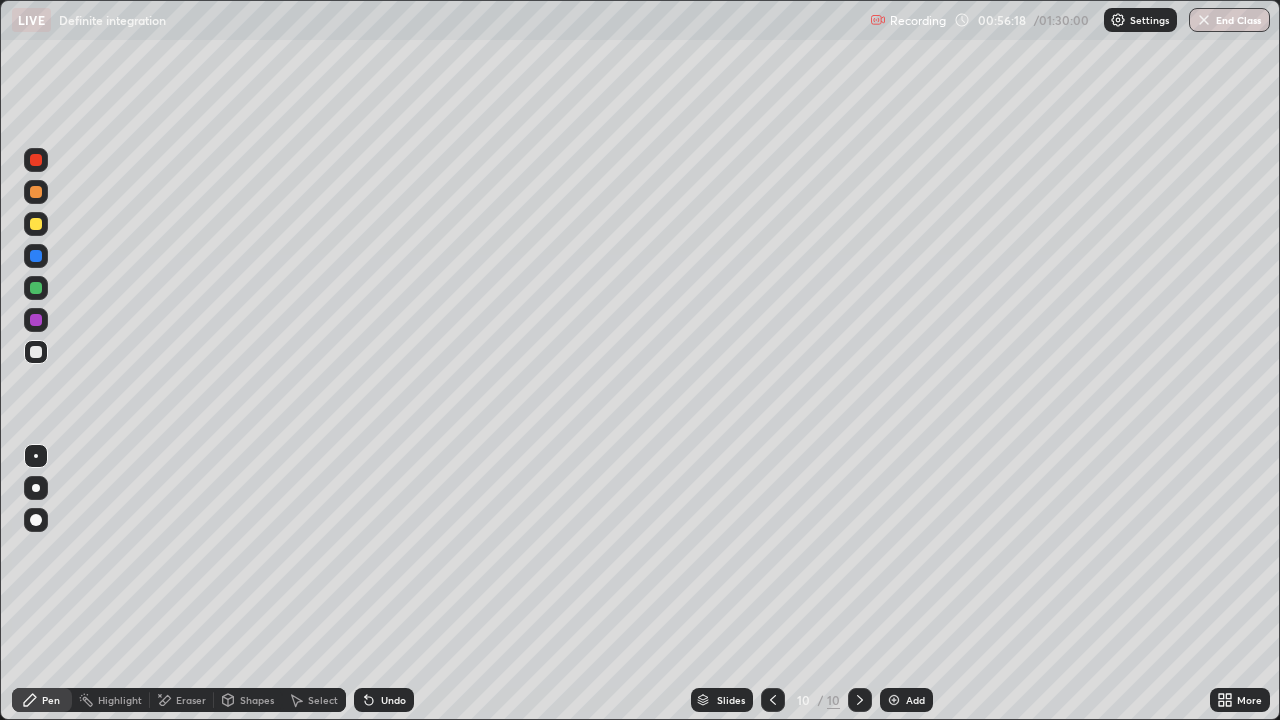 click on "Undo" at bounding box center [393, 700] 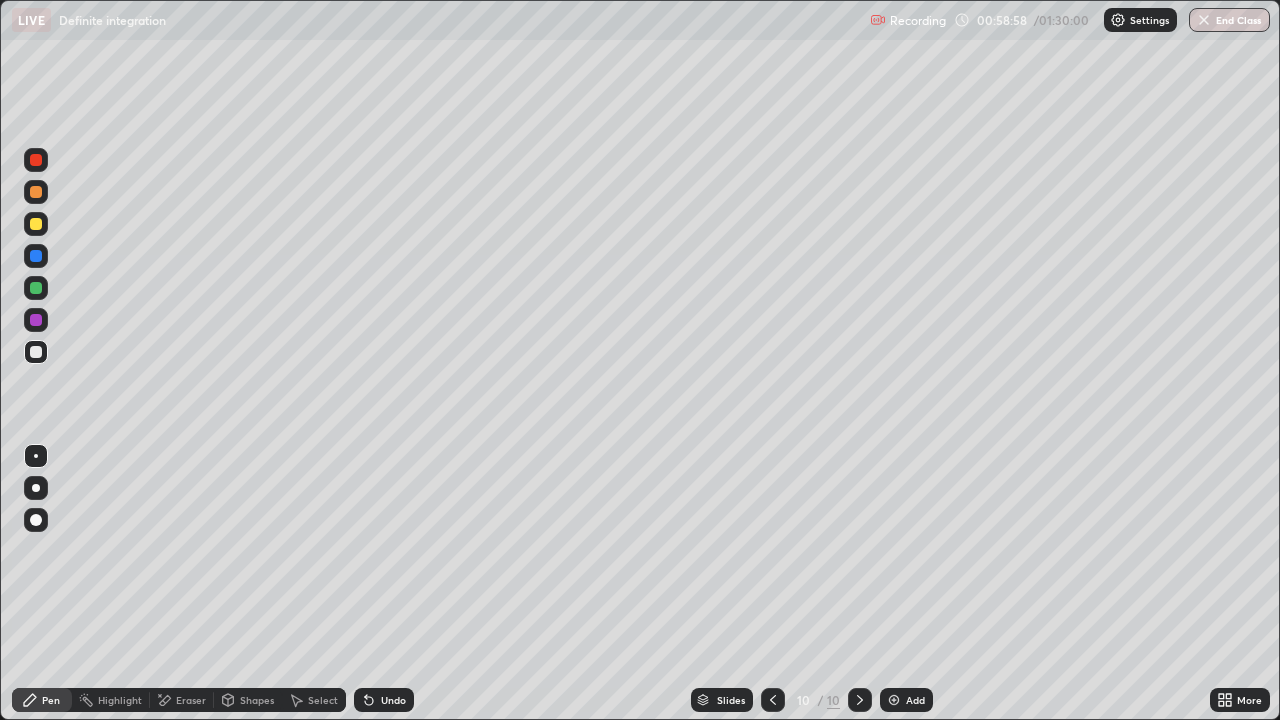 click on "Add" at bounding box center [915, 700] 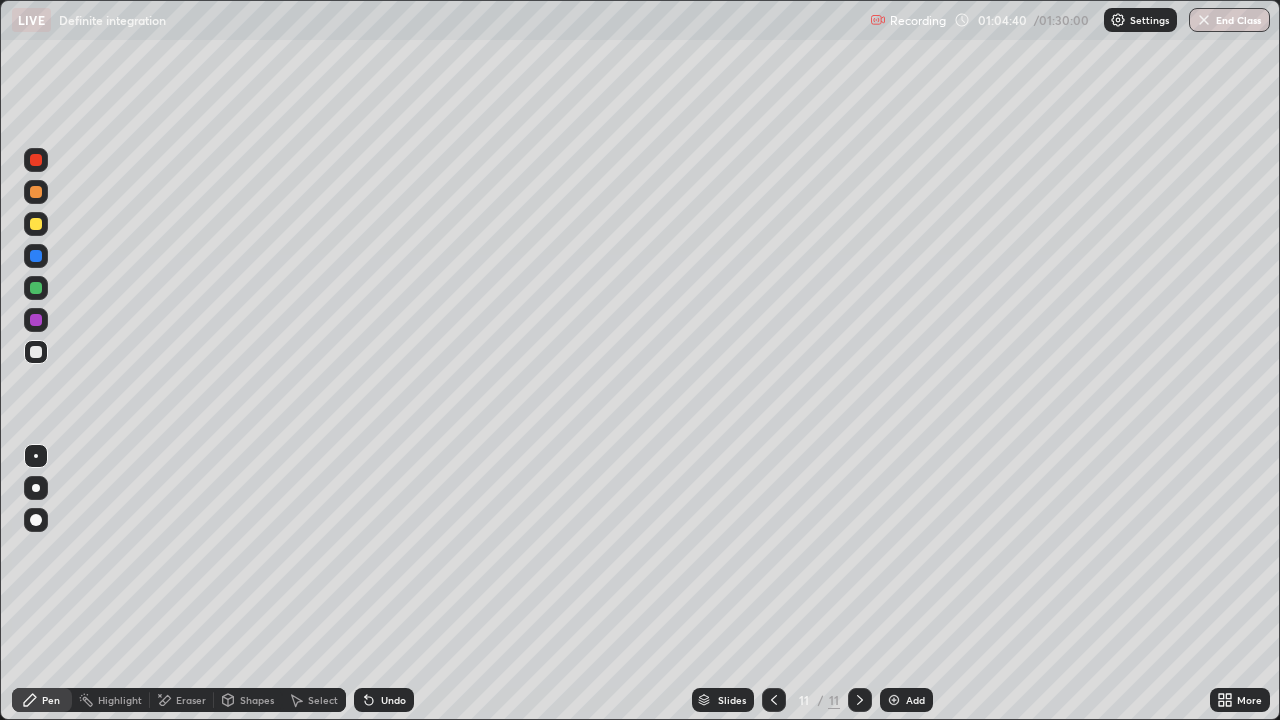 click on "Add" at bounding box center [906, 700] 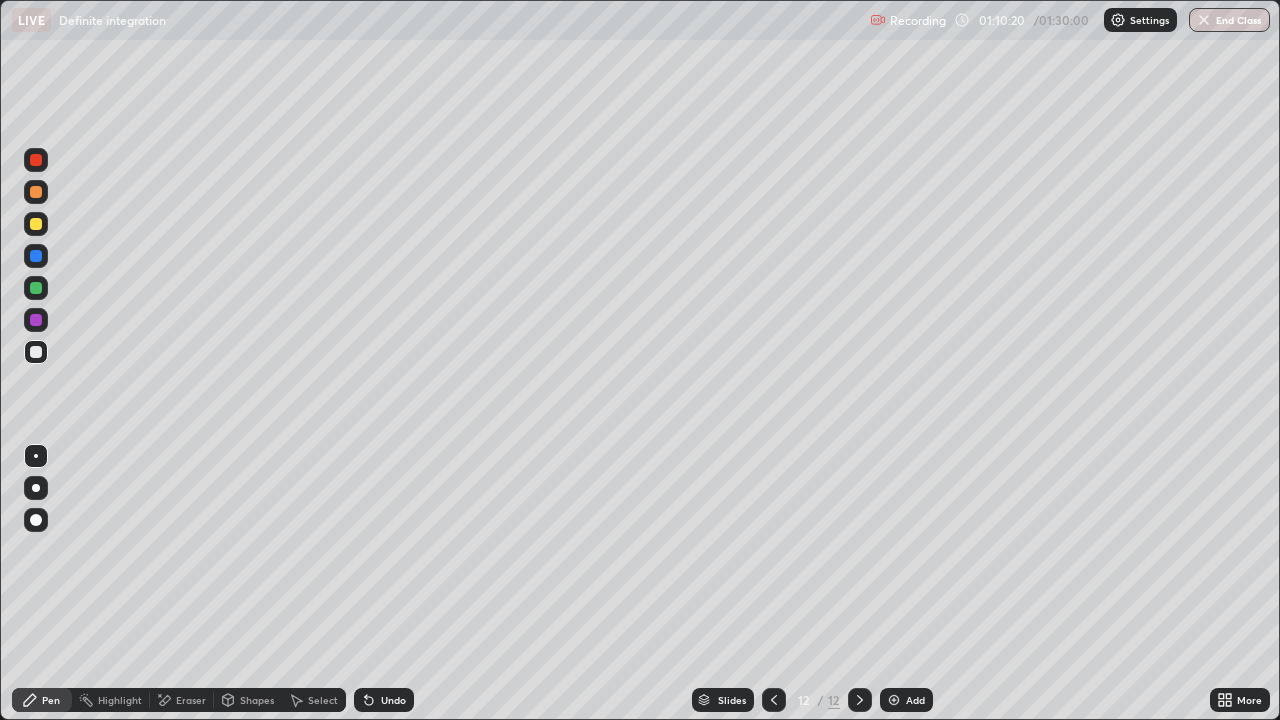 click on "Eraser" at bounding box center (182, 700) 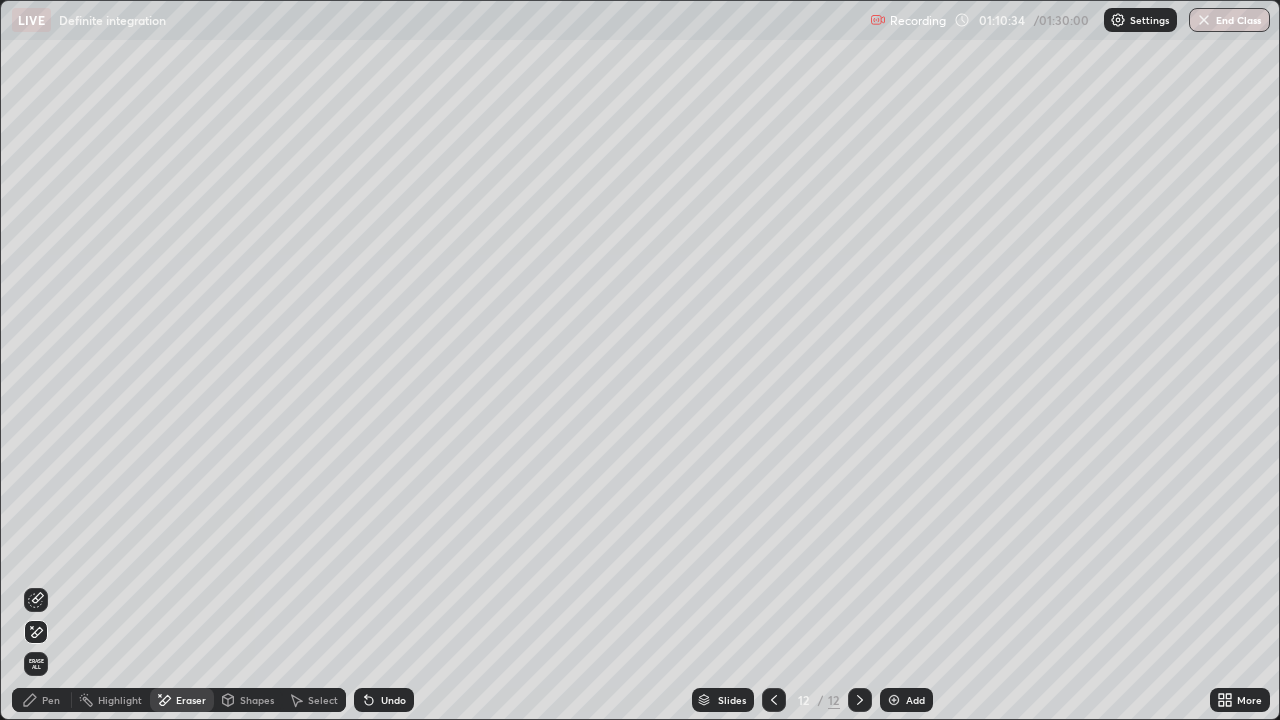 click on "Pen" at bounding box center [51, 700] 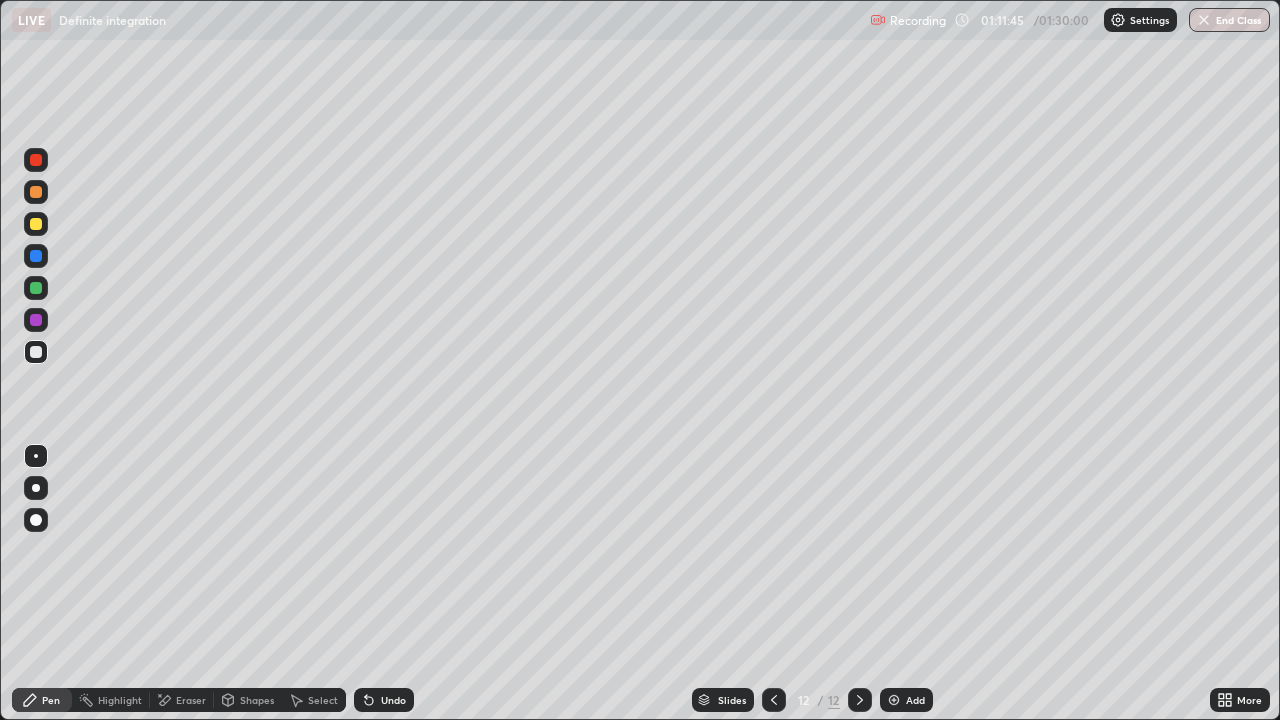 click on "Undo" at bounding box center (393, 700) 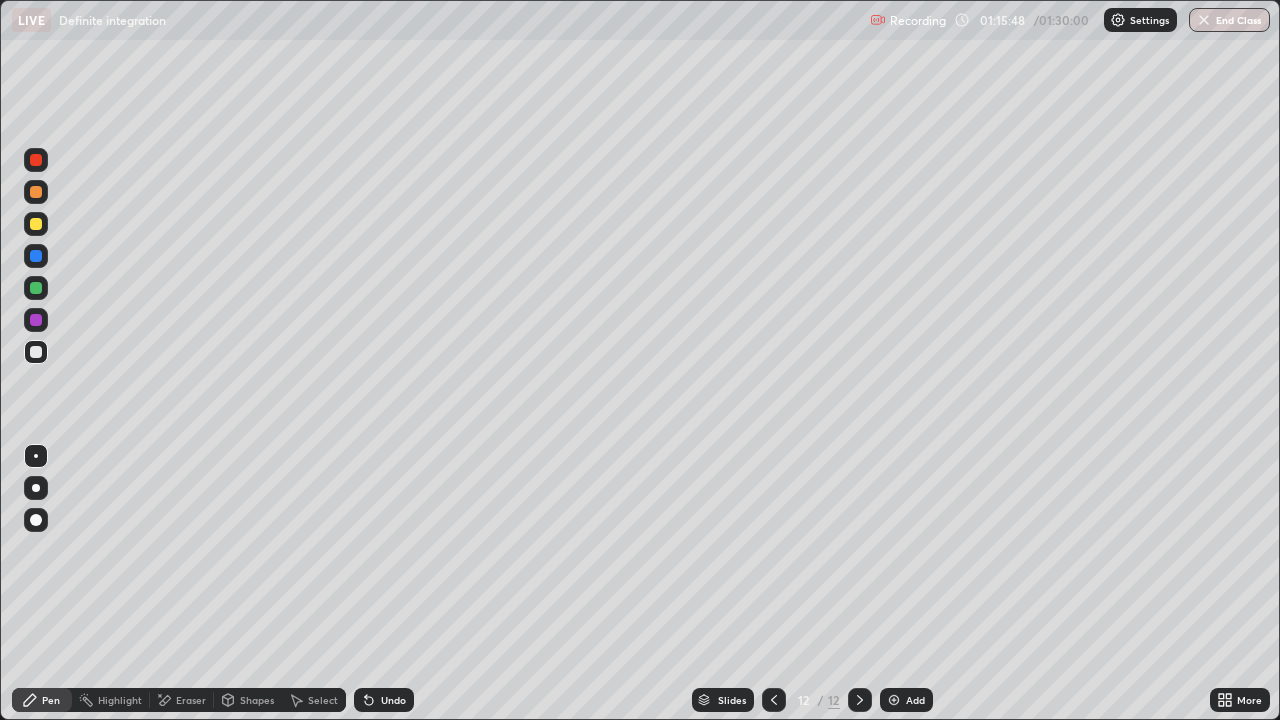click on "Add" at bounding box center [915, 700] 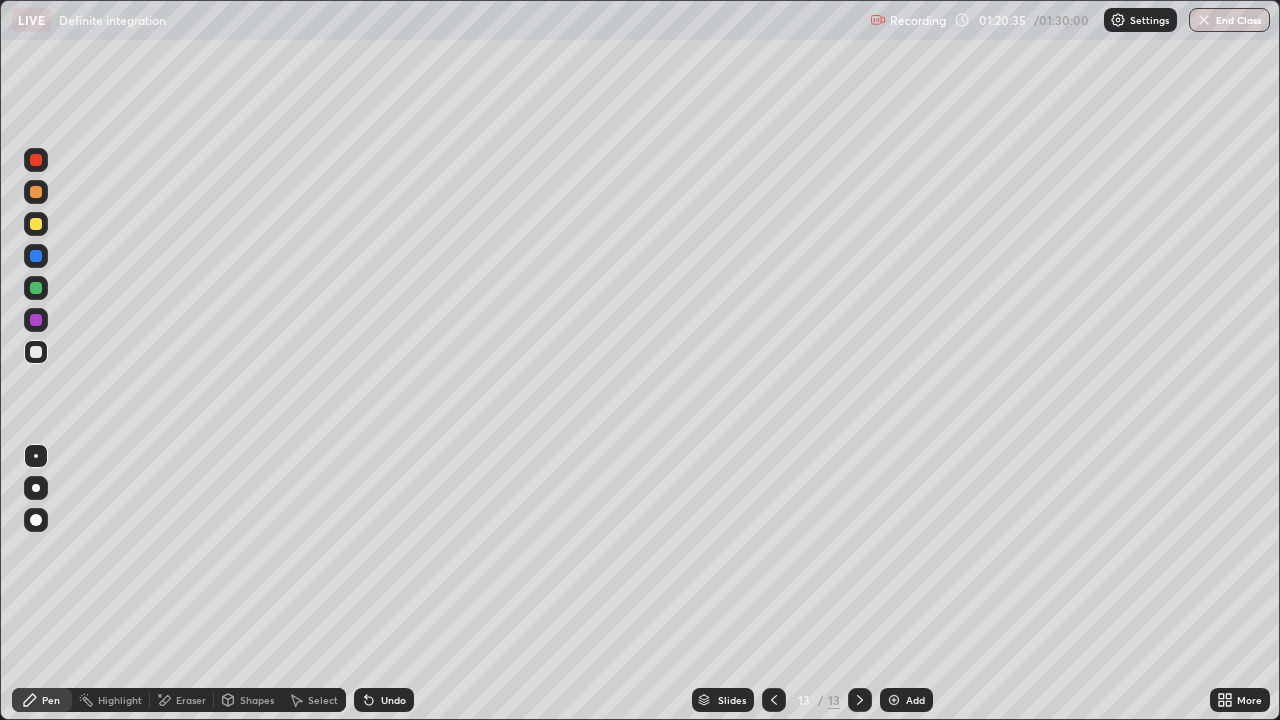 click on "End Class" at bounding box center [1229, 20] 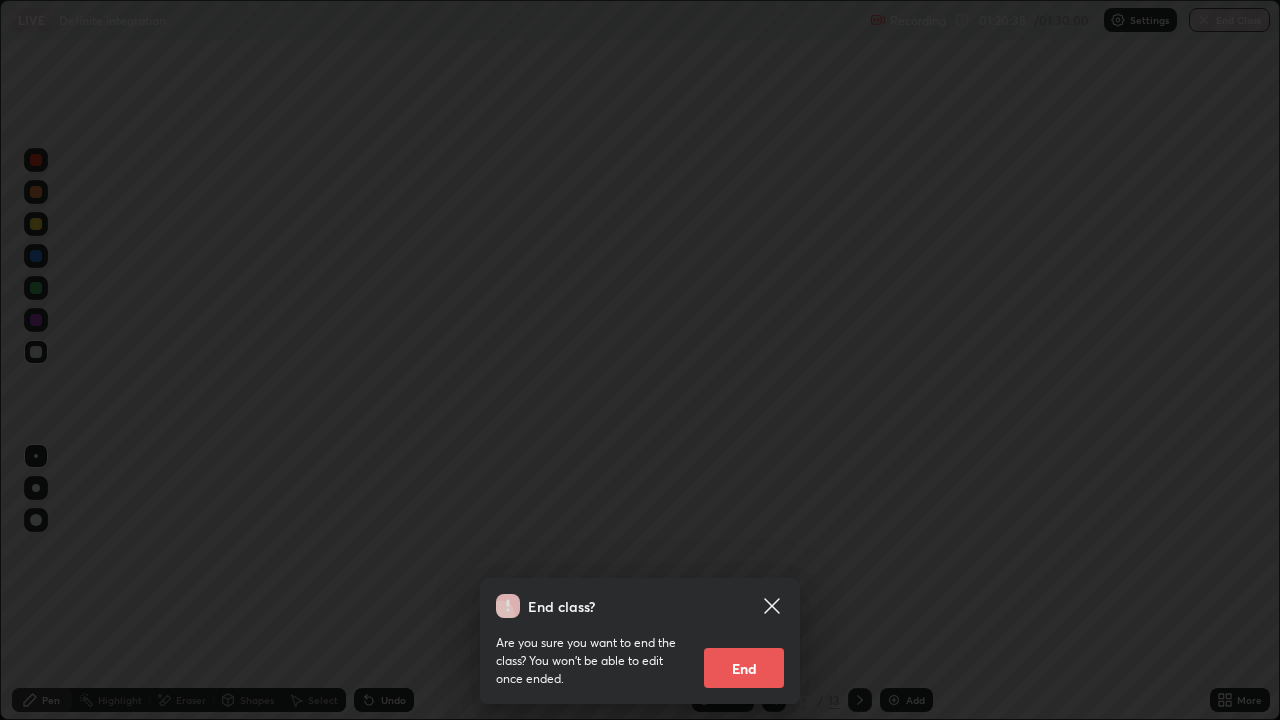 click on "End" at bounding box center (744, 668) 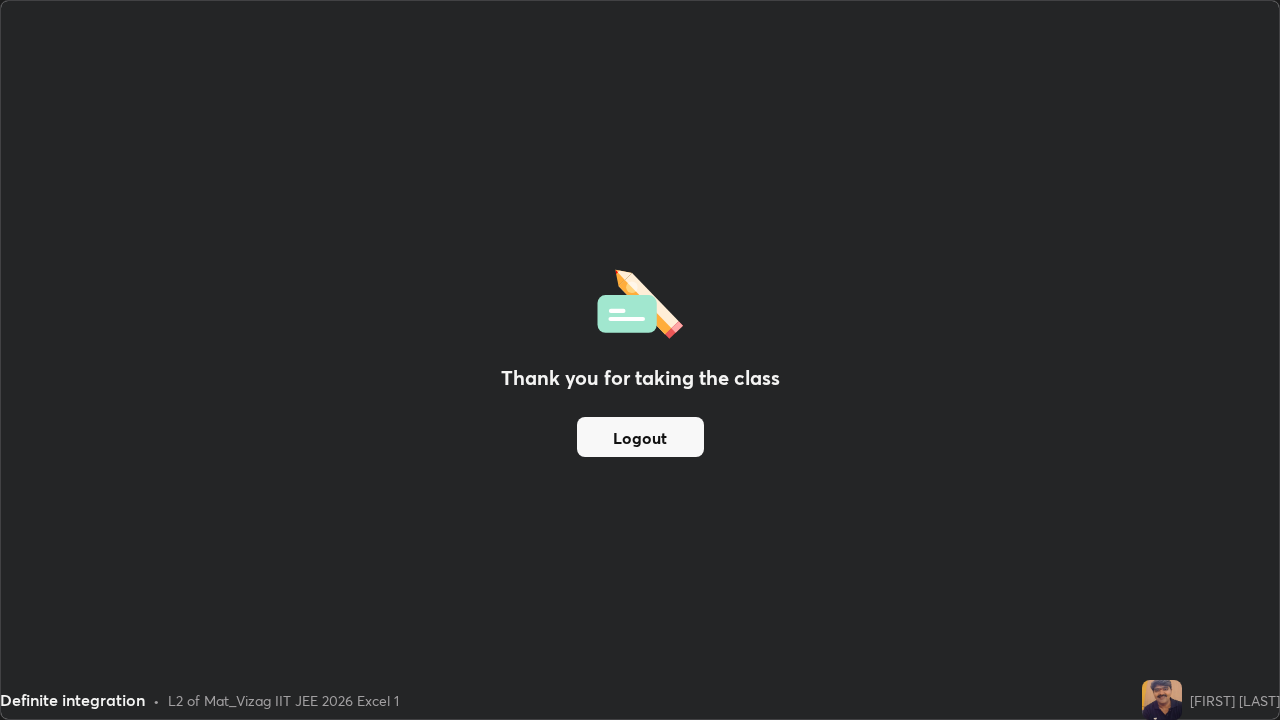 click on "Logout" at bounding box center [640, 437] 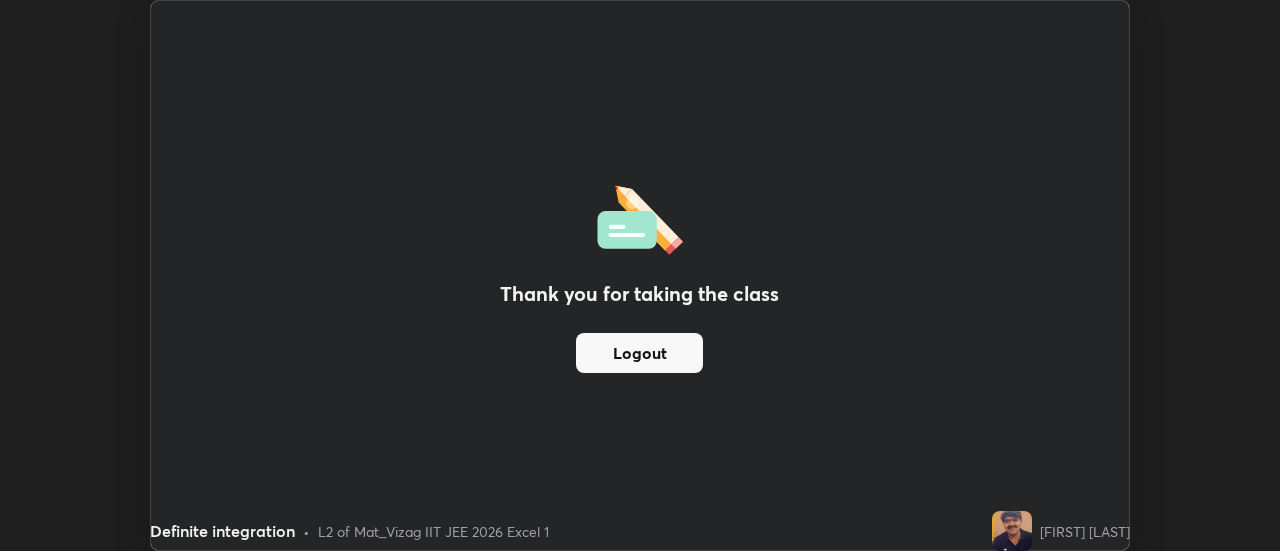 scroll, scrollTop: 551, scrollLeft: 1280, axis: both 